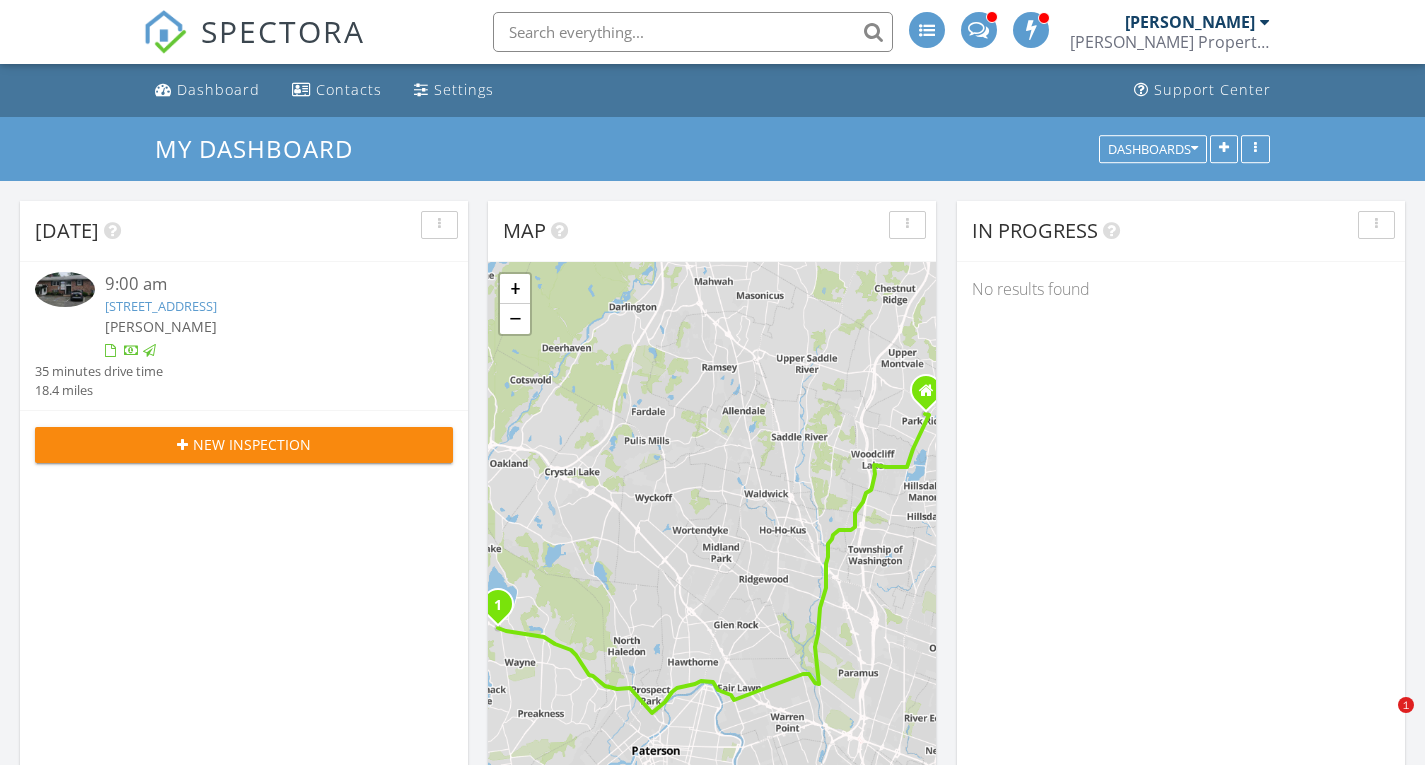 scroll, scrollTop: 0, scrollLeft: 0, axis: both 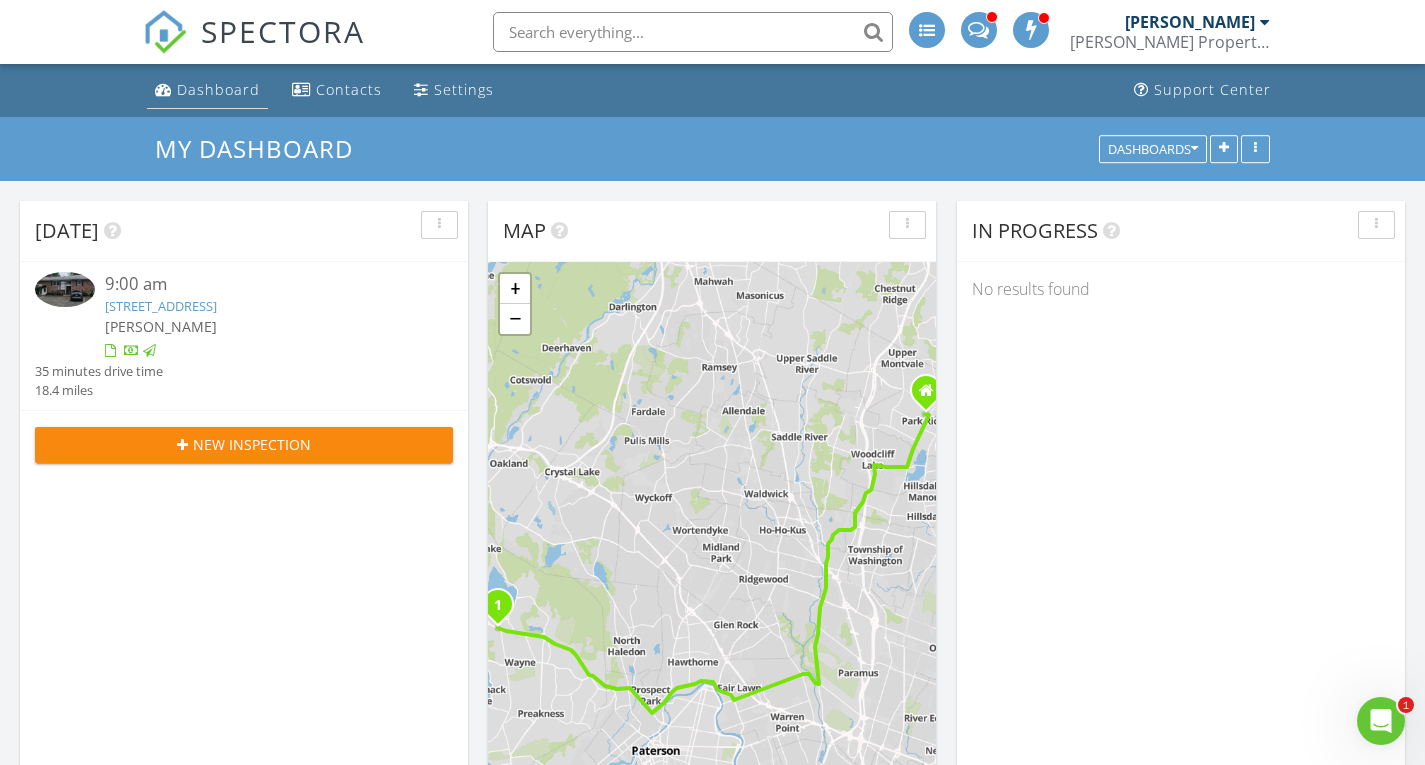 click on "Dashboard" at bounding box center [218, 89] 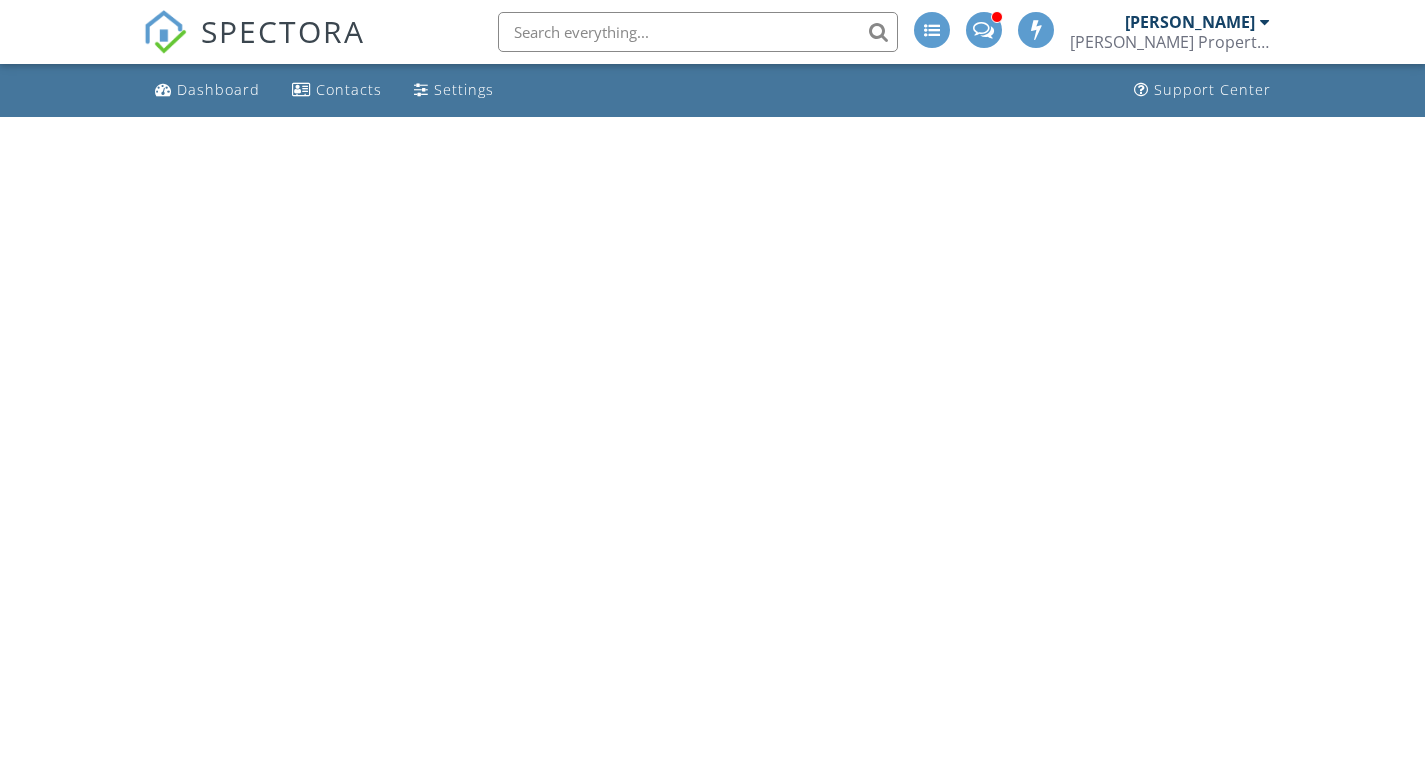 scroll, scrollTop: 0, scrollLeft: 0, axis: both 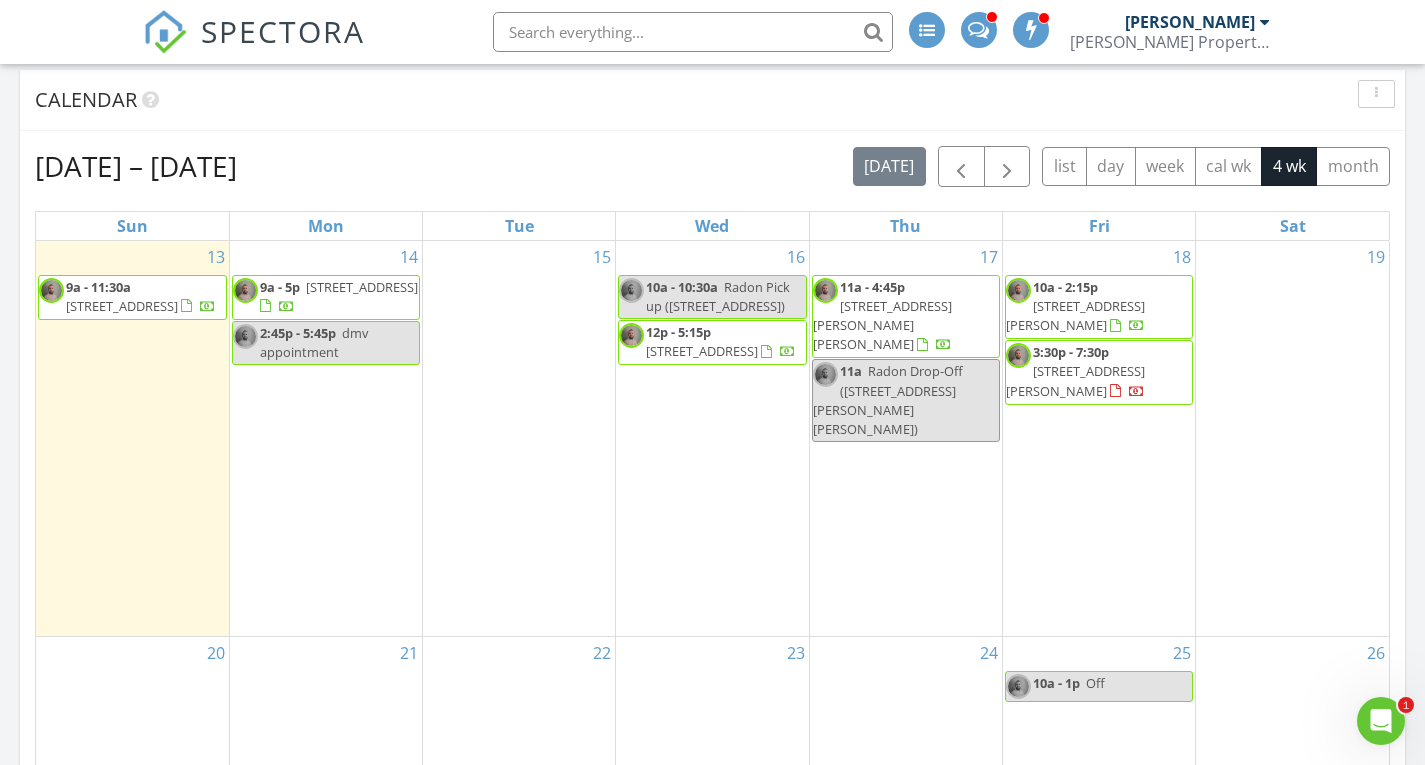 click on "[STREET_ADDRESS]" at bounding box center (122, 306) 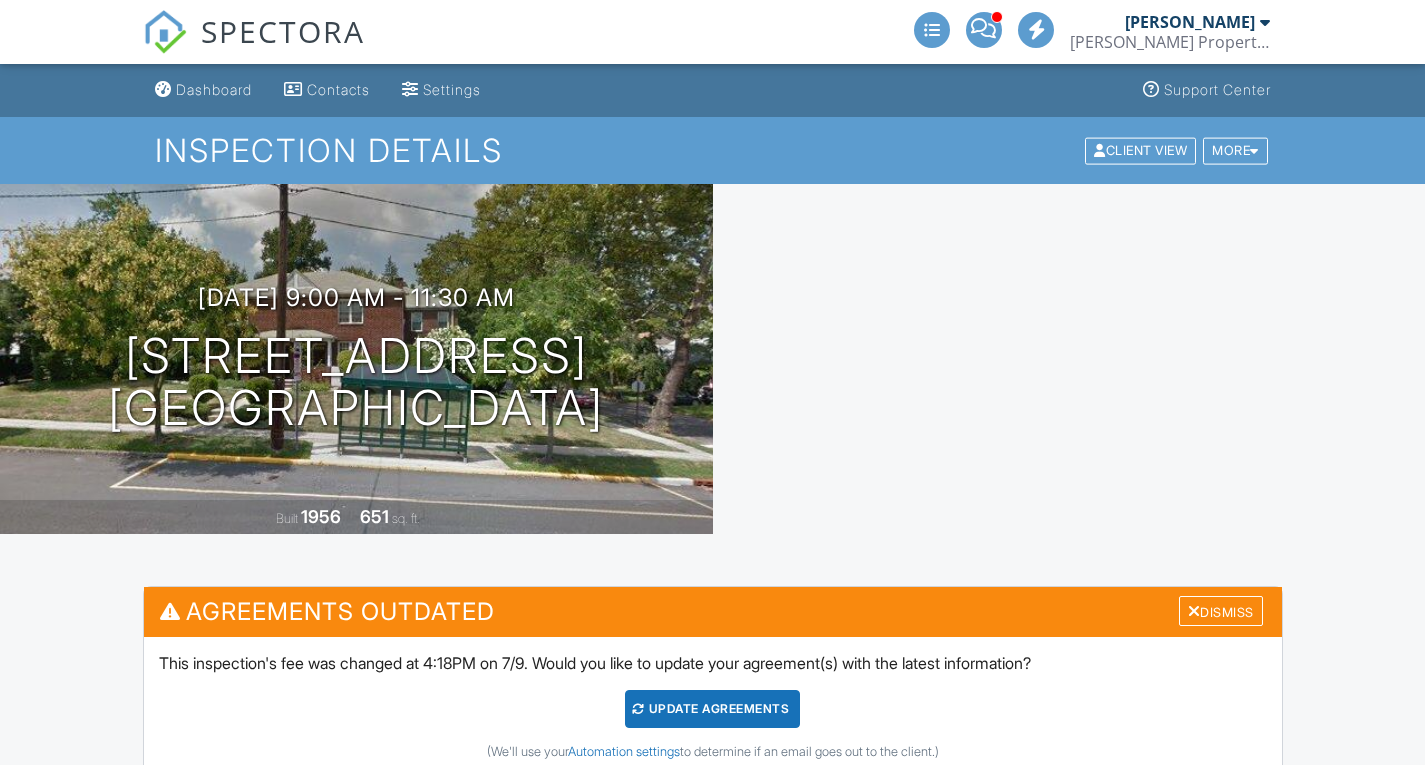 scroll, scrollTop: 702, scrollLeft: 0, axis: vertical 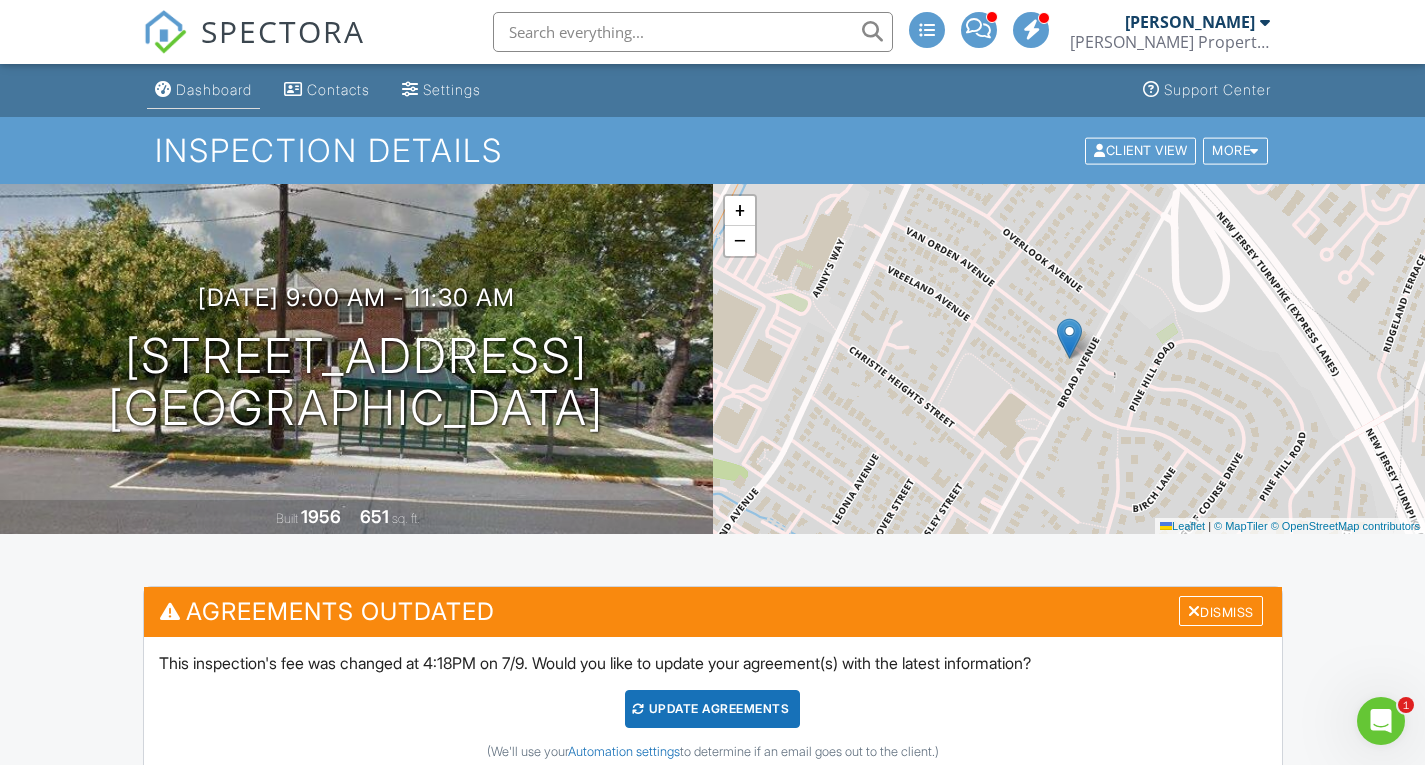 click on "Dashboard" at bounding box center [203, 90] 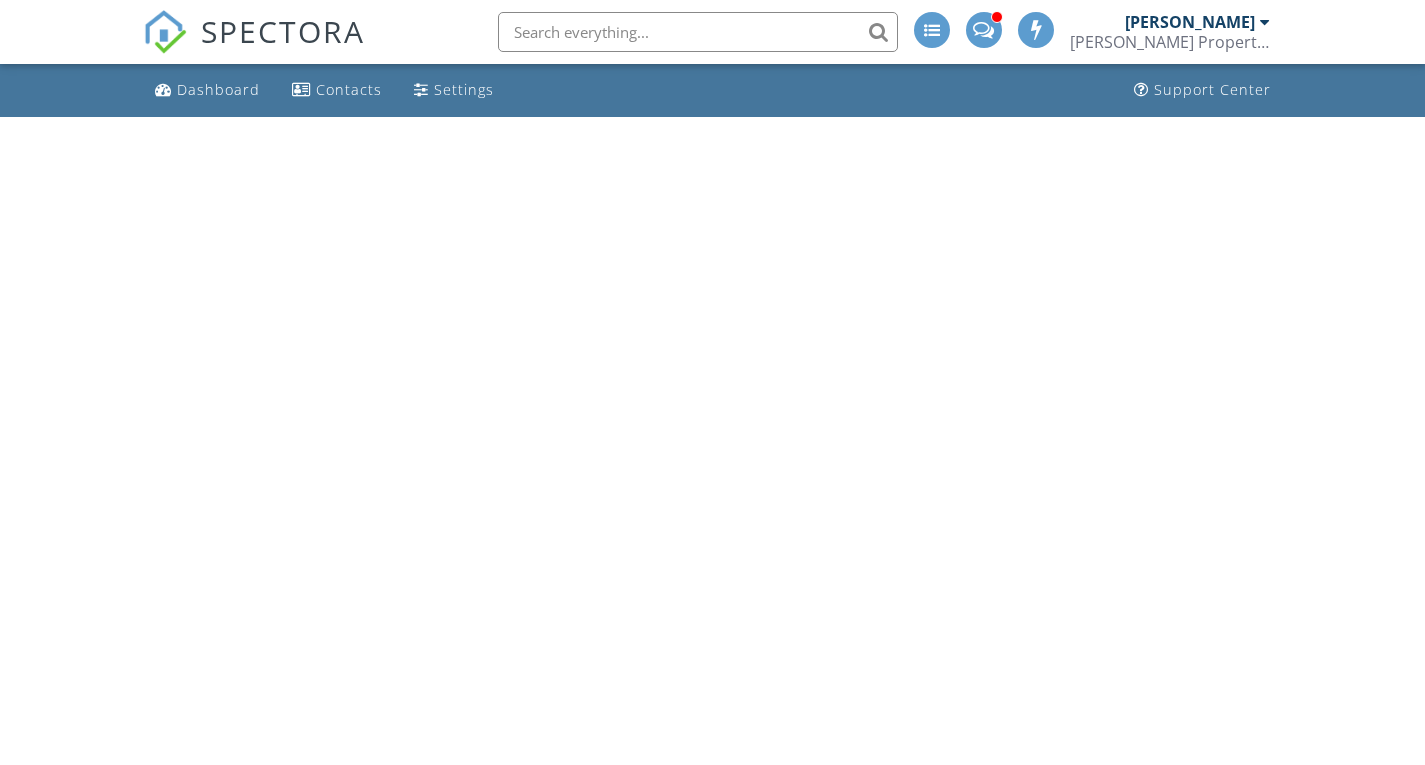 scroll, scrollTop: 0, scrollLeft: 0, axis: both 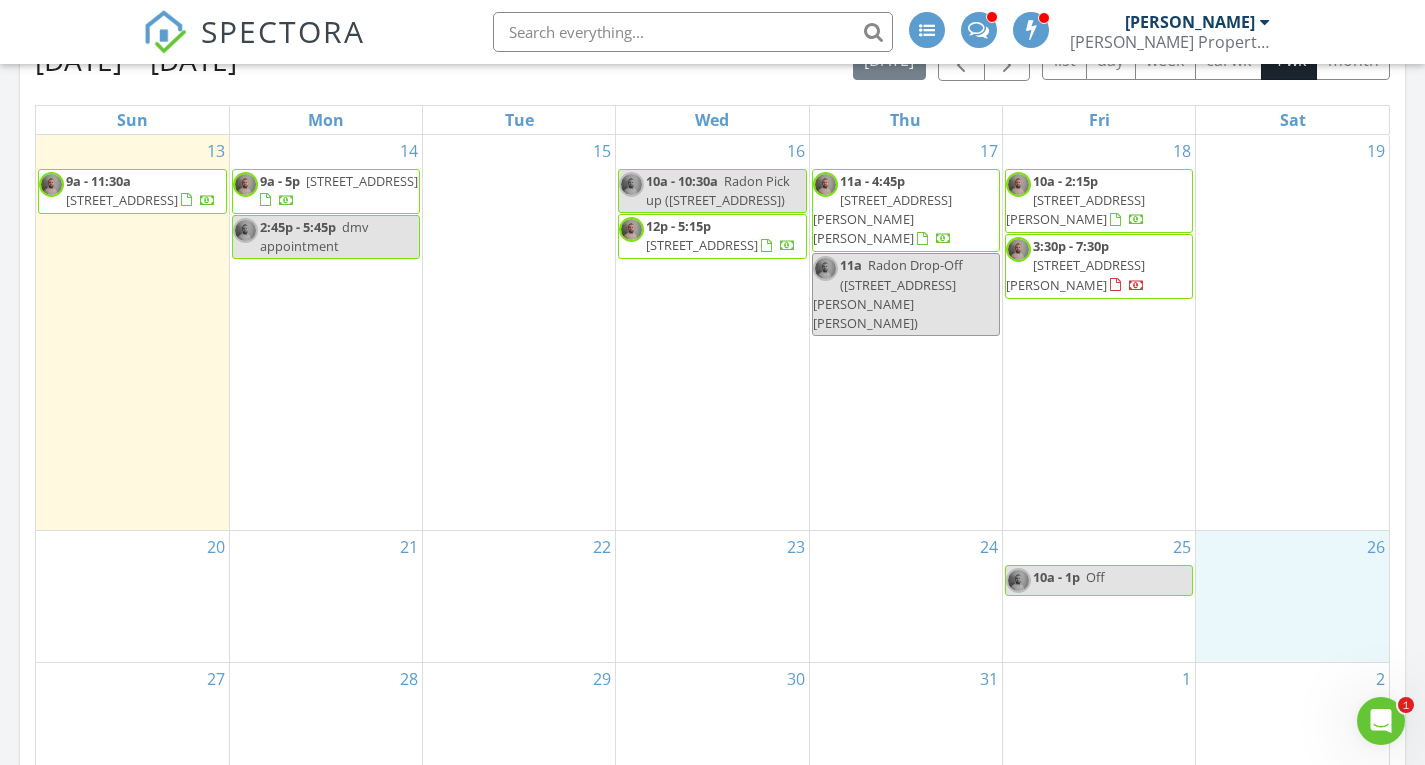 click on "26" at bounding box center [1292, 596] 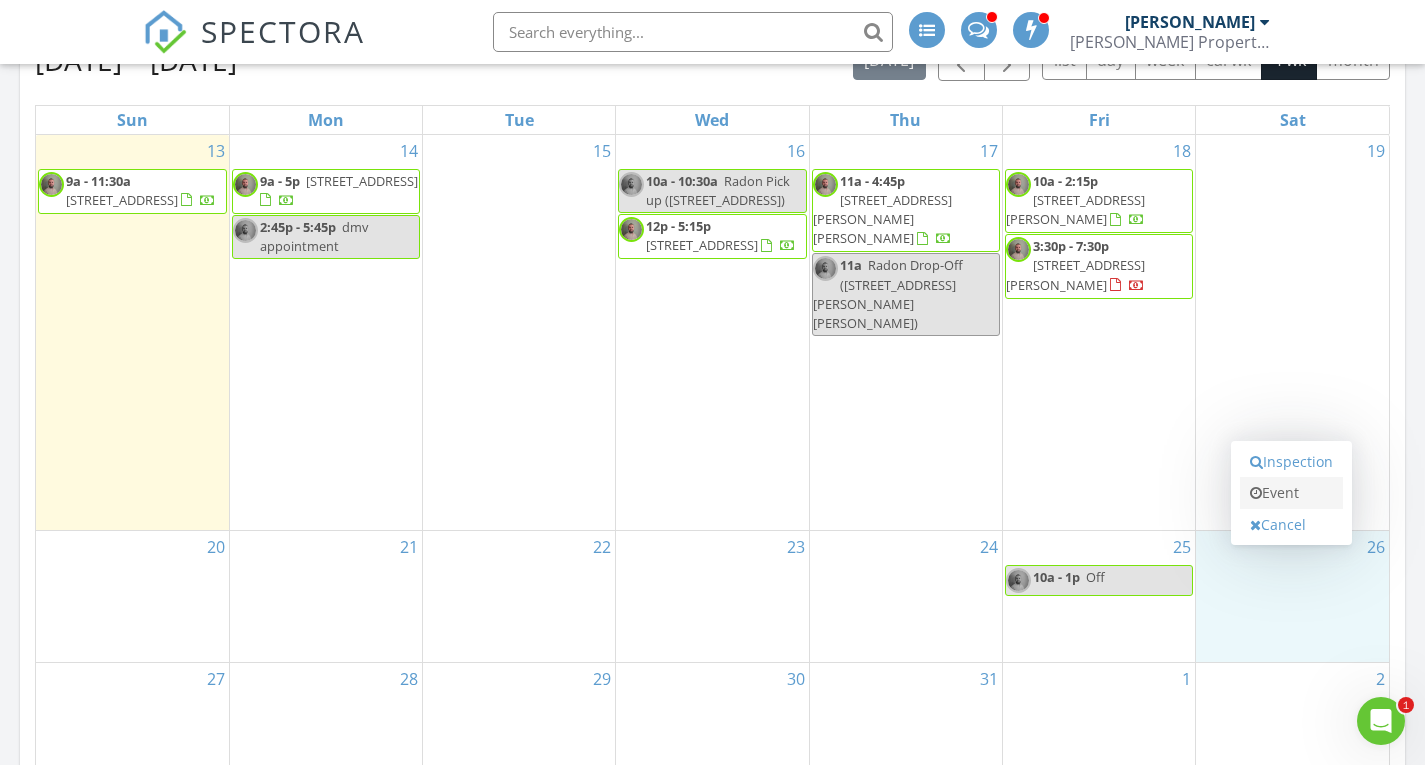 click on "Event" at bounding box center (1291, 493) 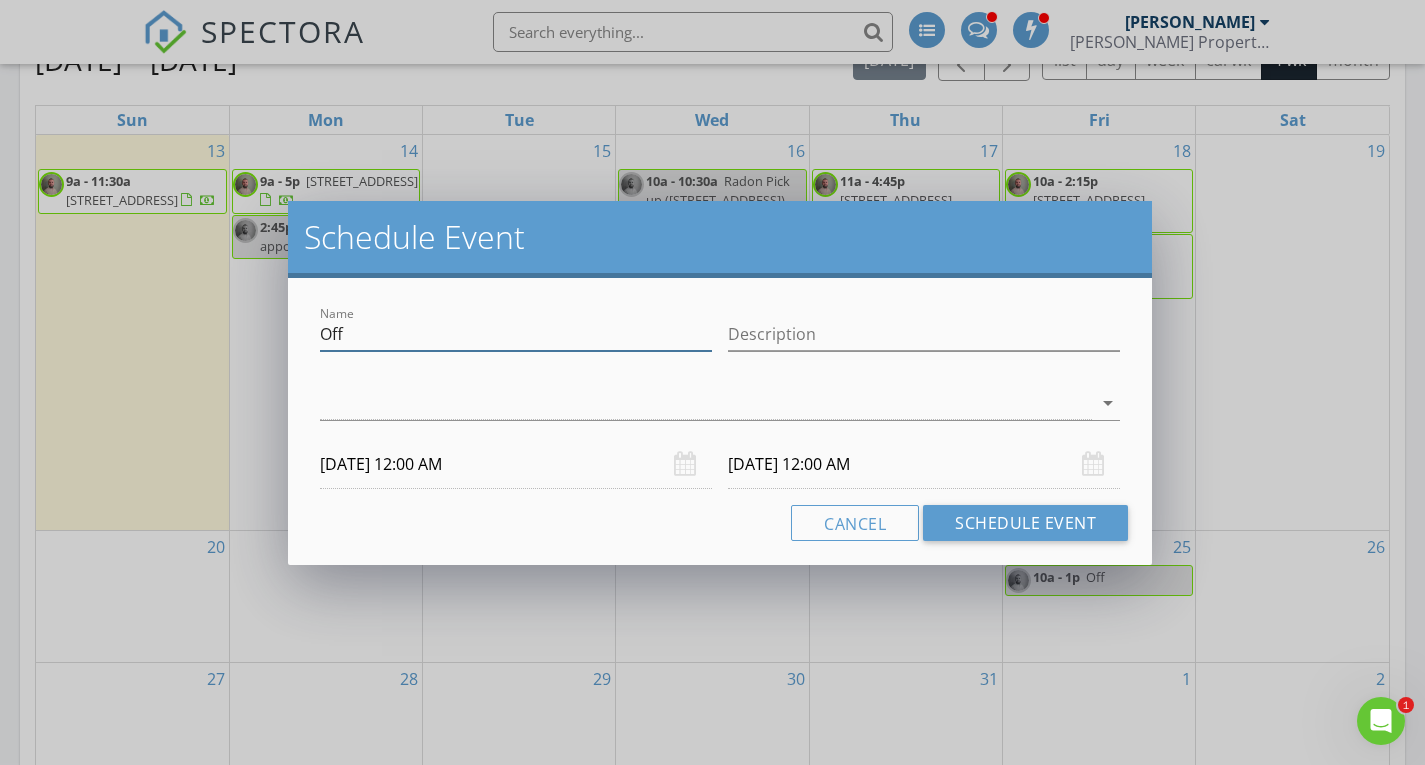 click on "Off" at bounding box center (516, 334) 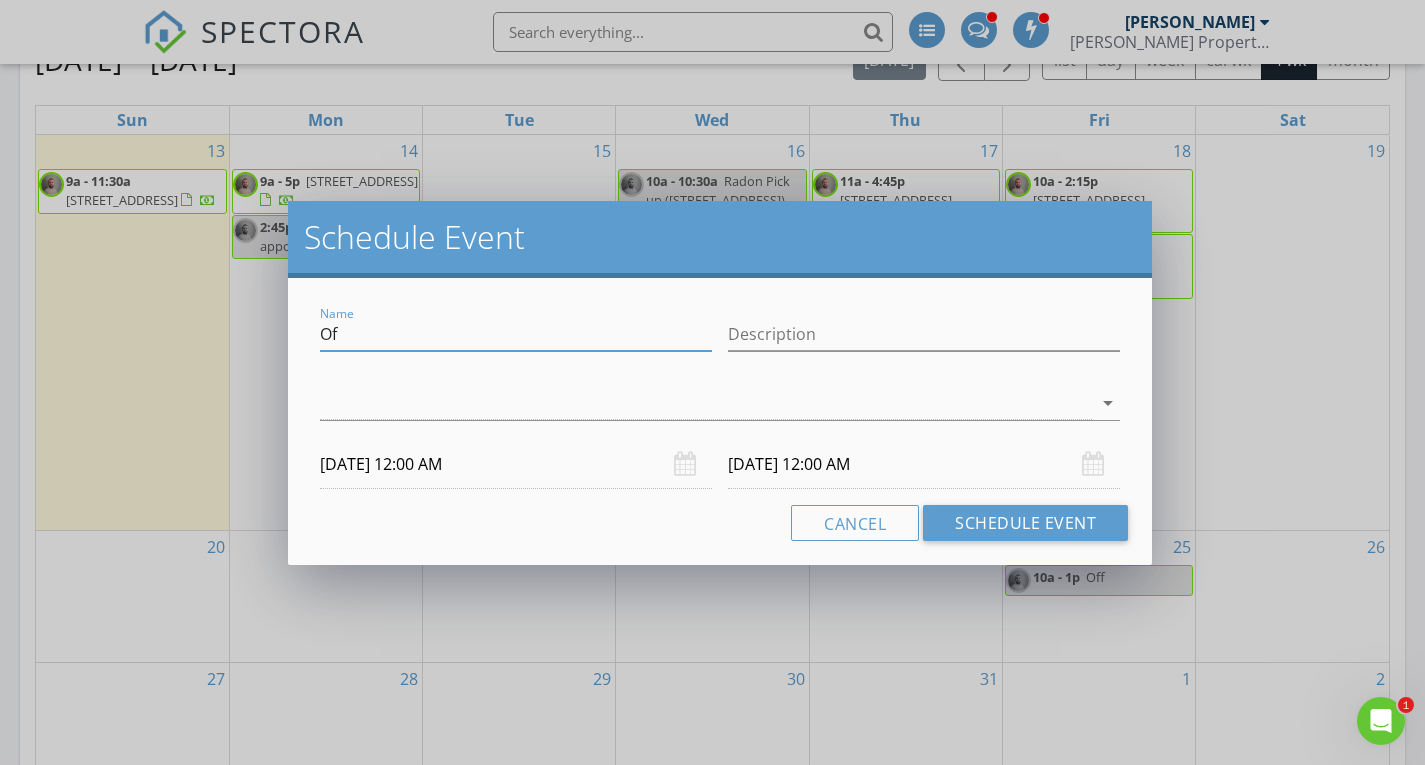 type on "O" 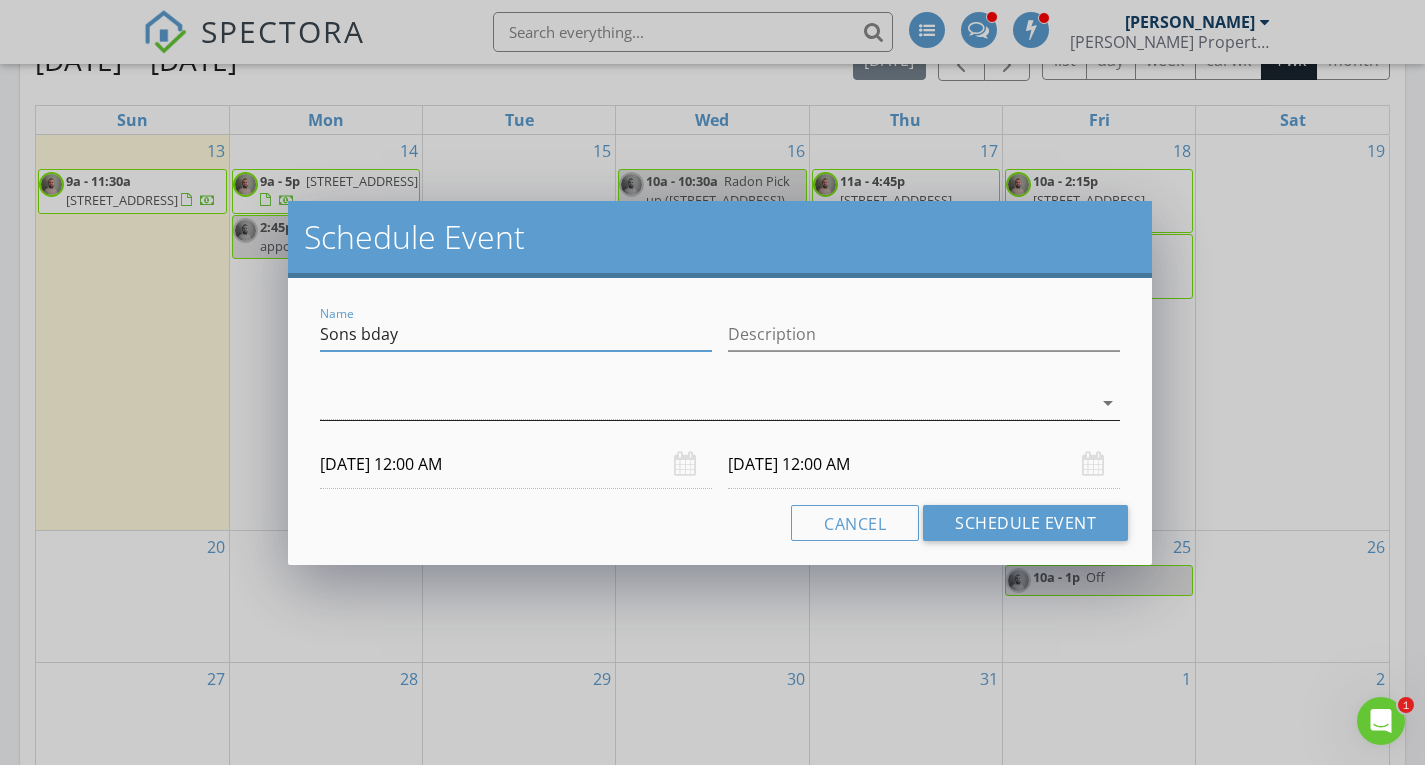 type on "Sons bday" 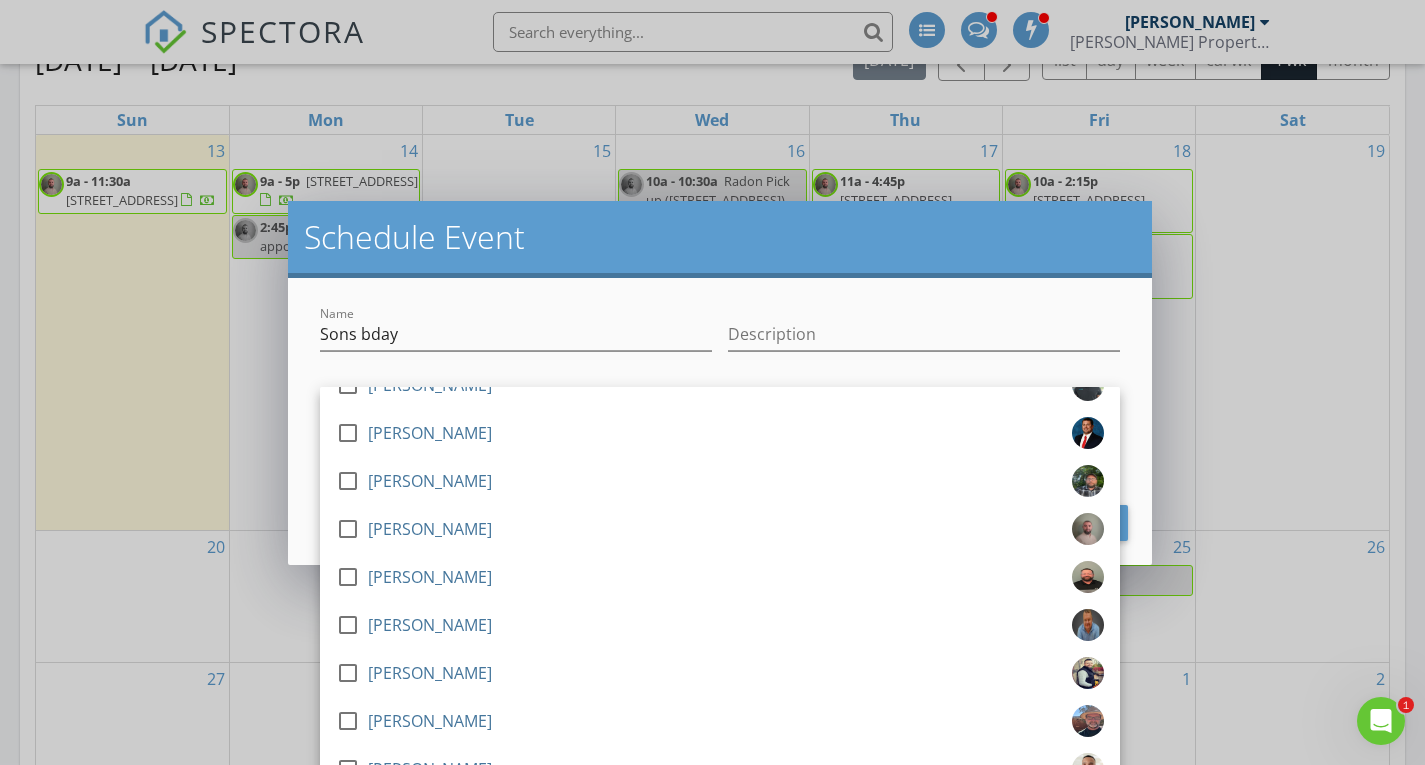 scroll, scrollTop: 751, scrollLeft: 0, axis: vertical 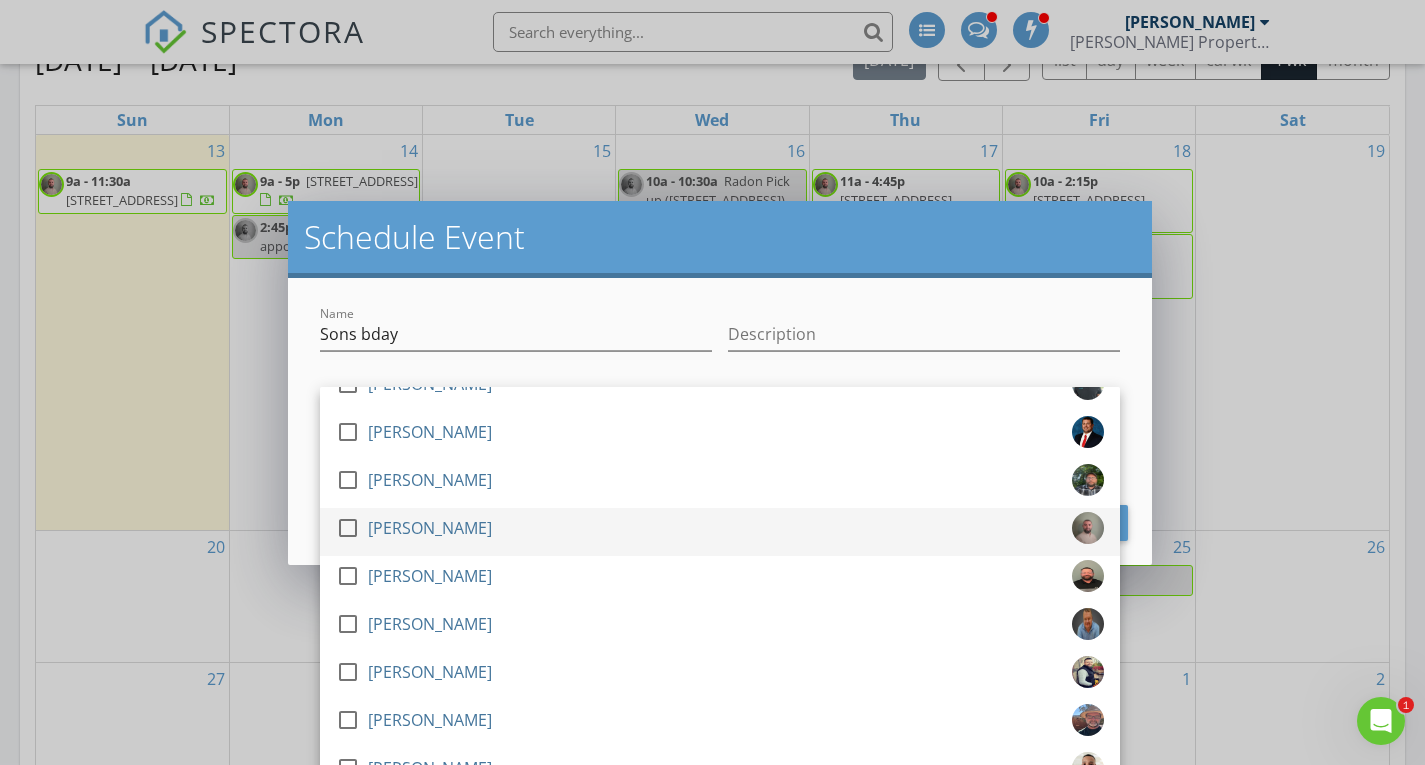 click at bounding box center [348, 528] 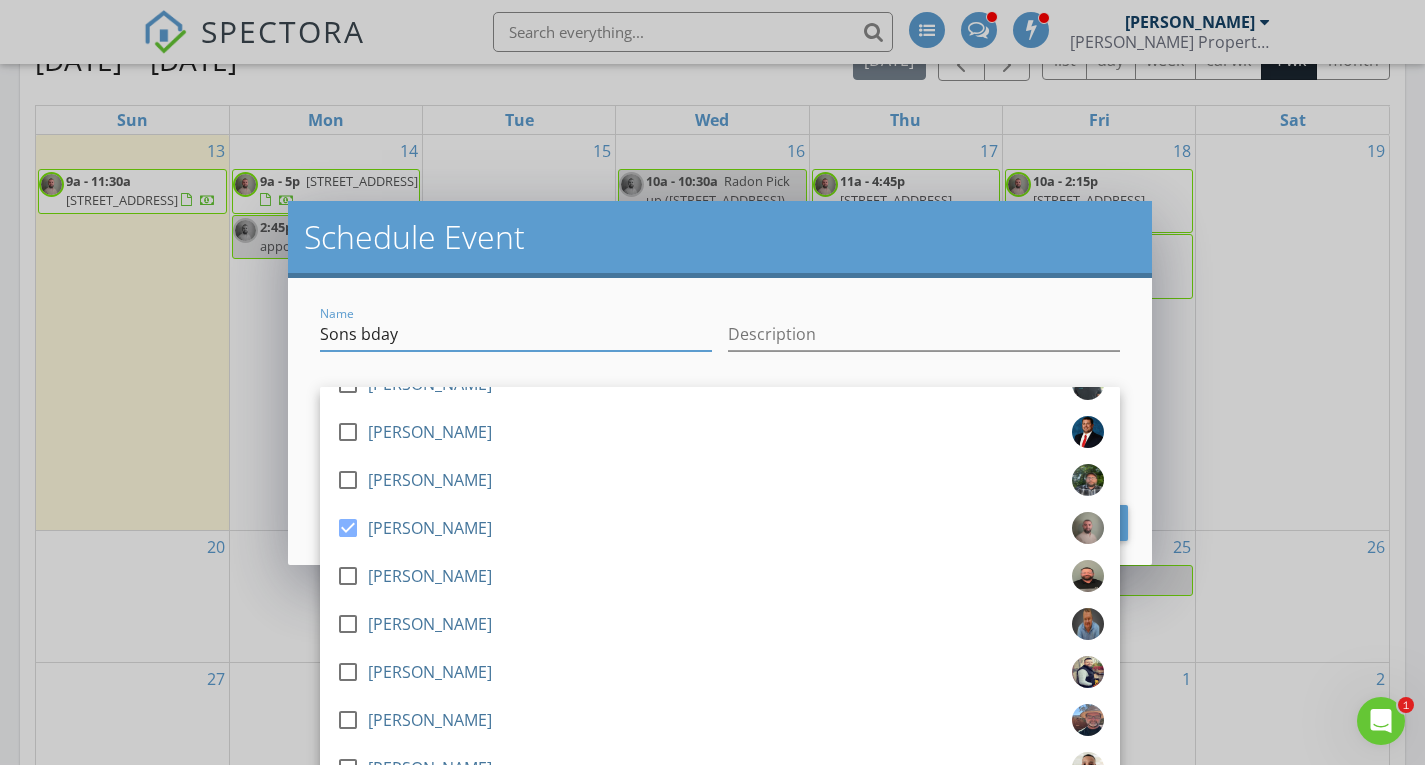 click on "Sons bday" at bounding box center [516, 334] 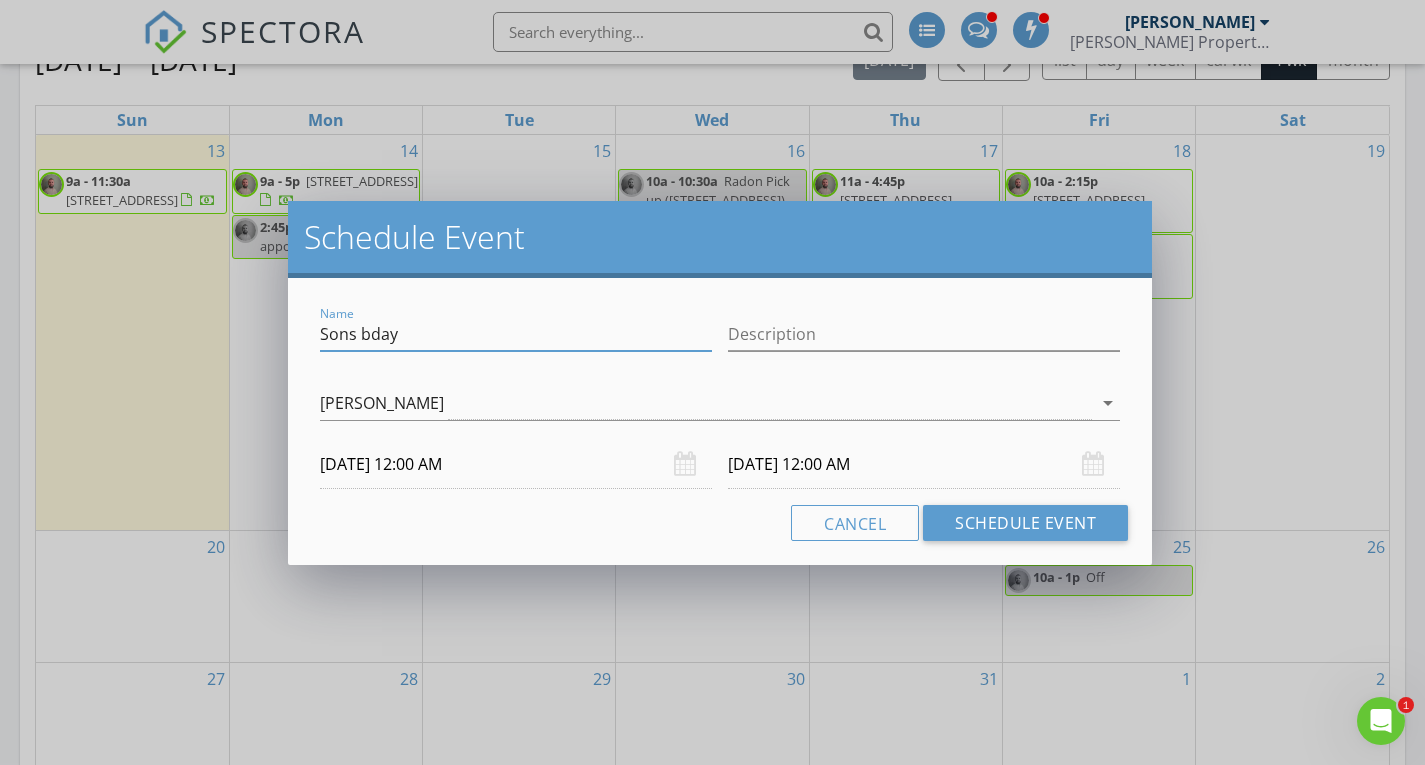 click on "07/27/2025 12:00 AM" at bounding box center [924, 464] 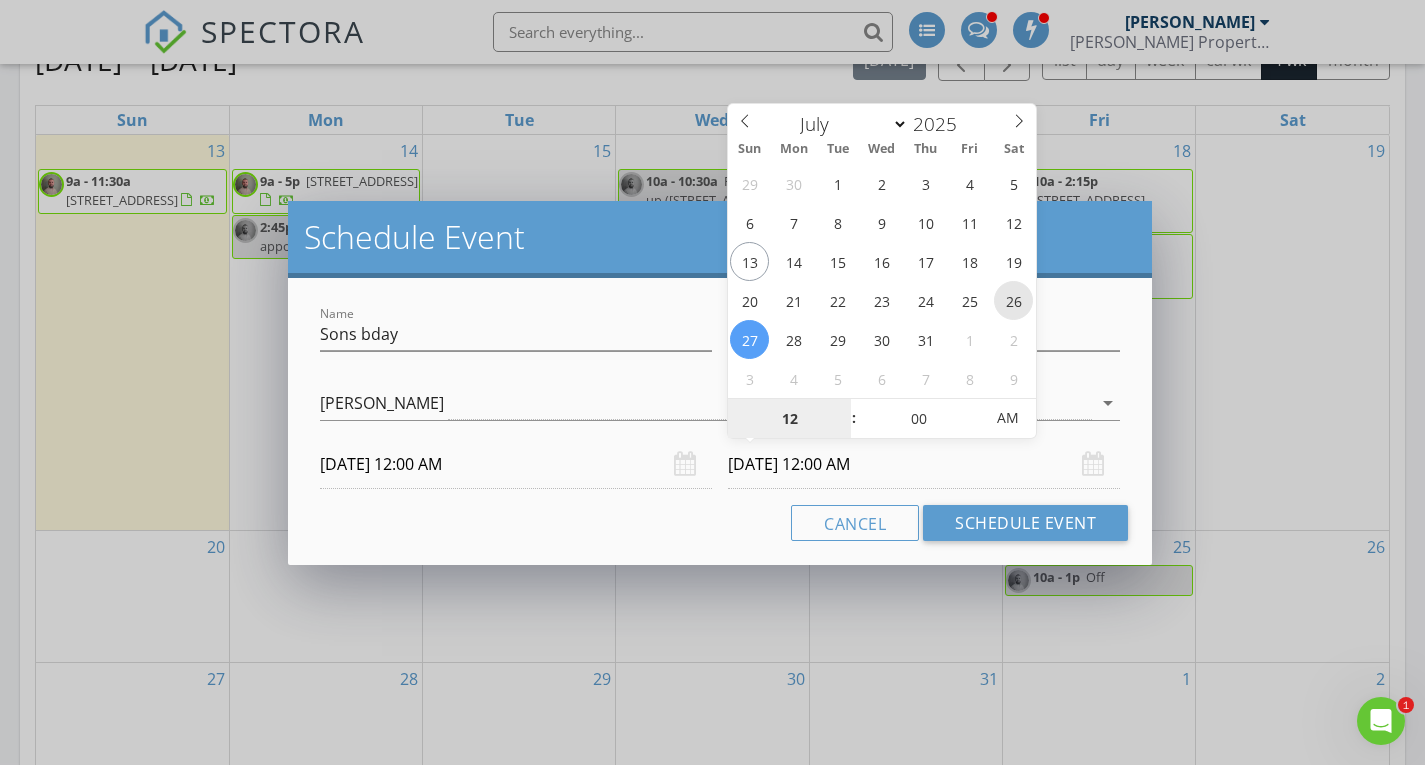 type on "07/26/2025 12:00 AM" 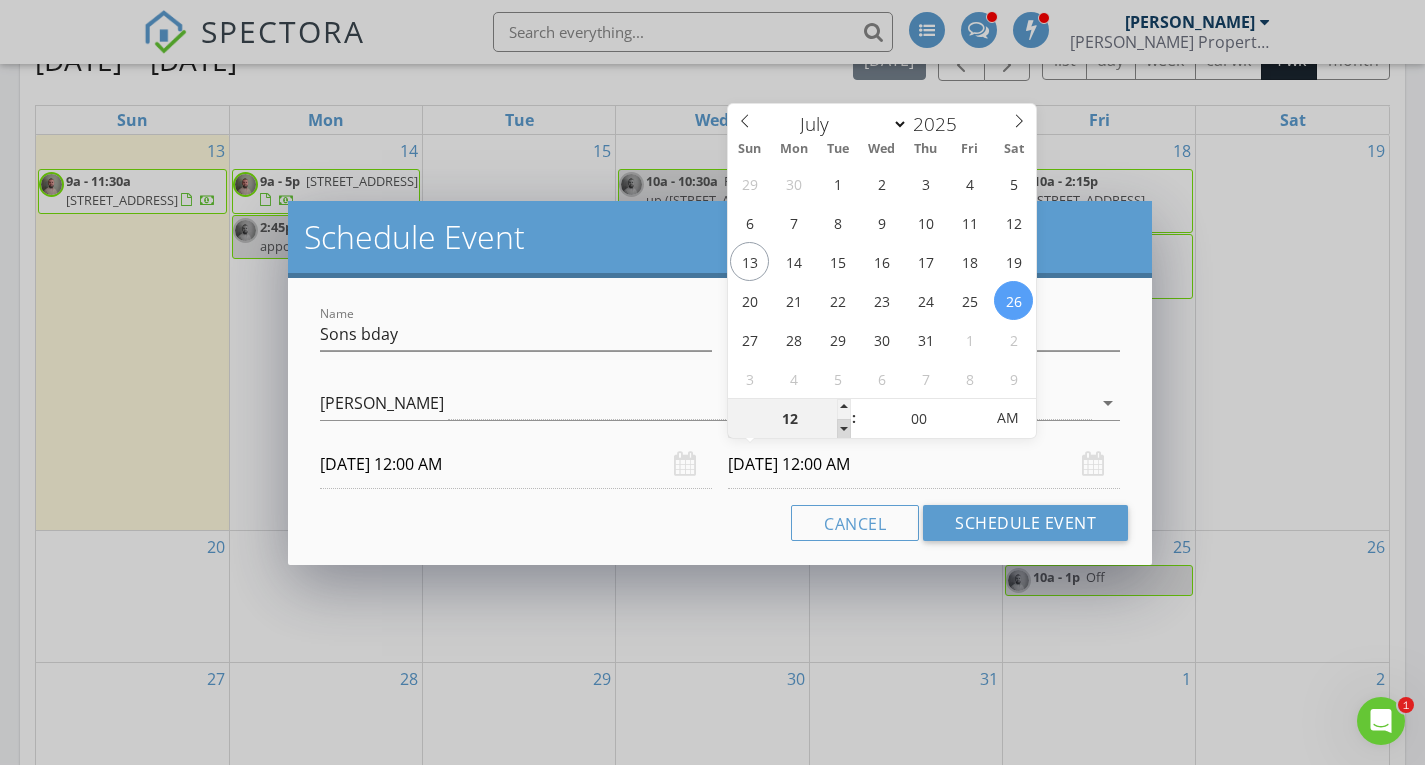 type on "11" 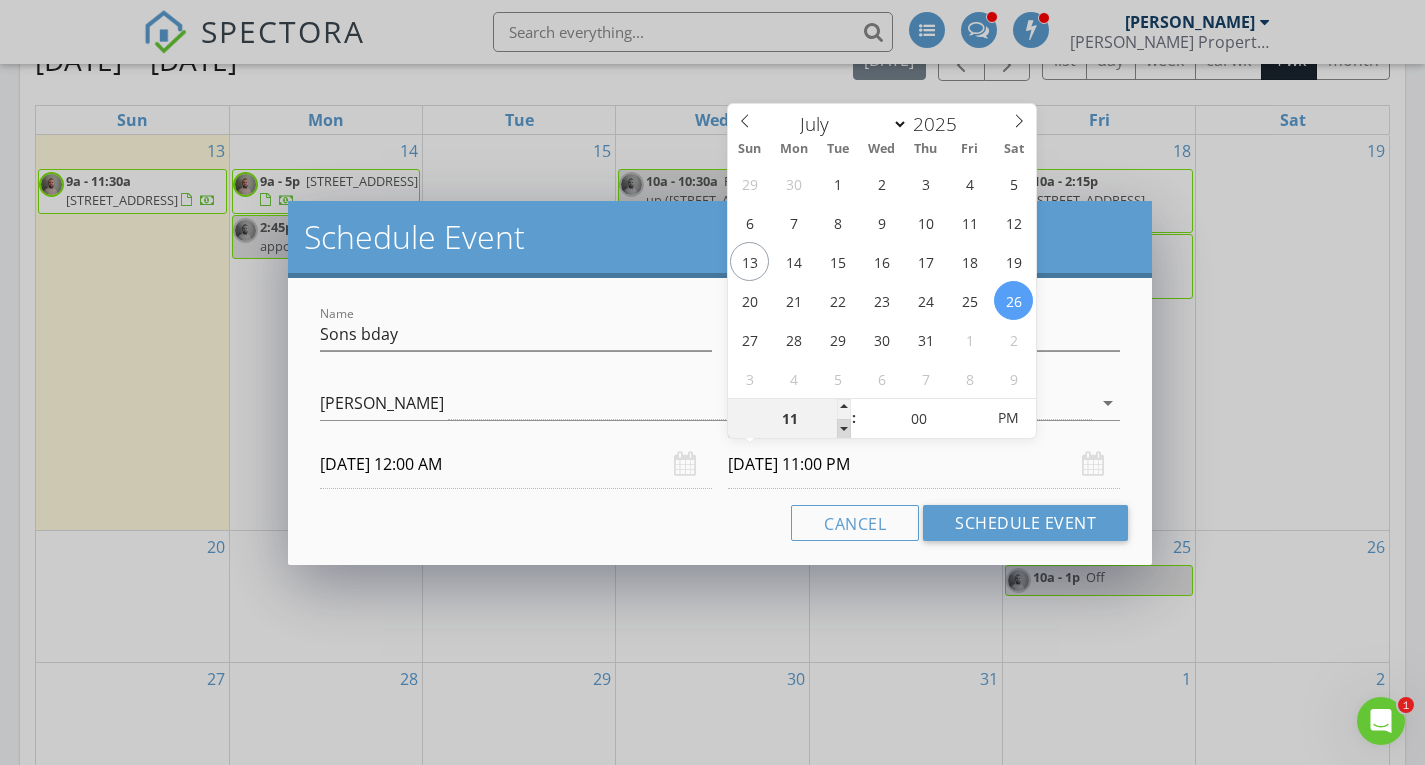 click at bounding box center (844, 429) 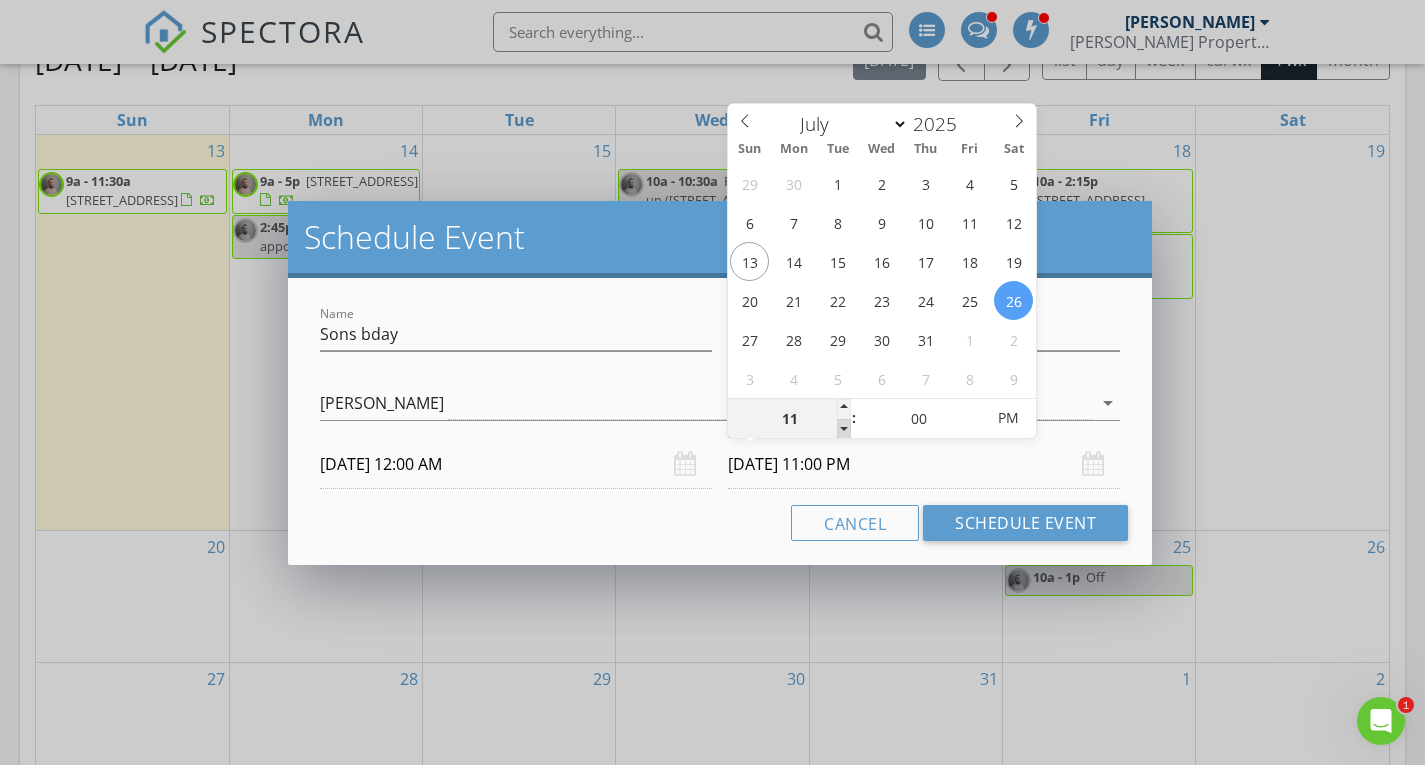 type on "10" 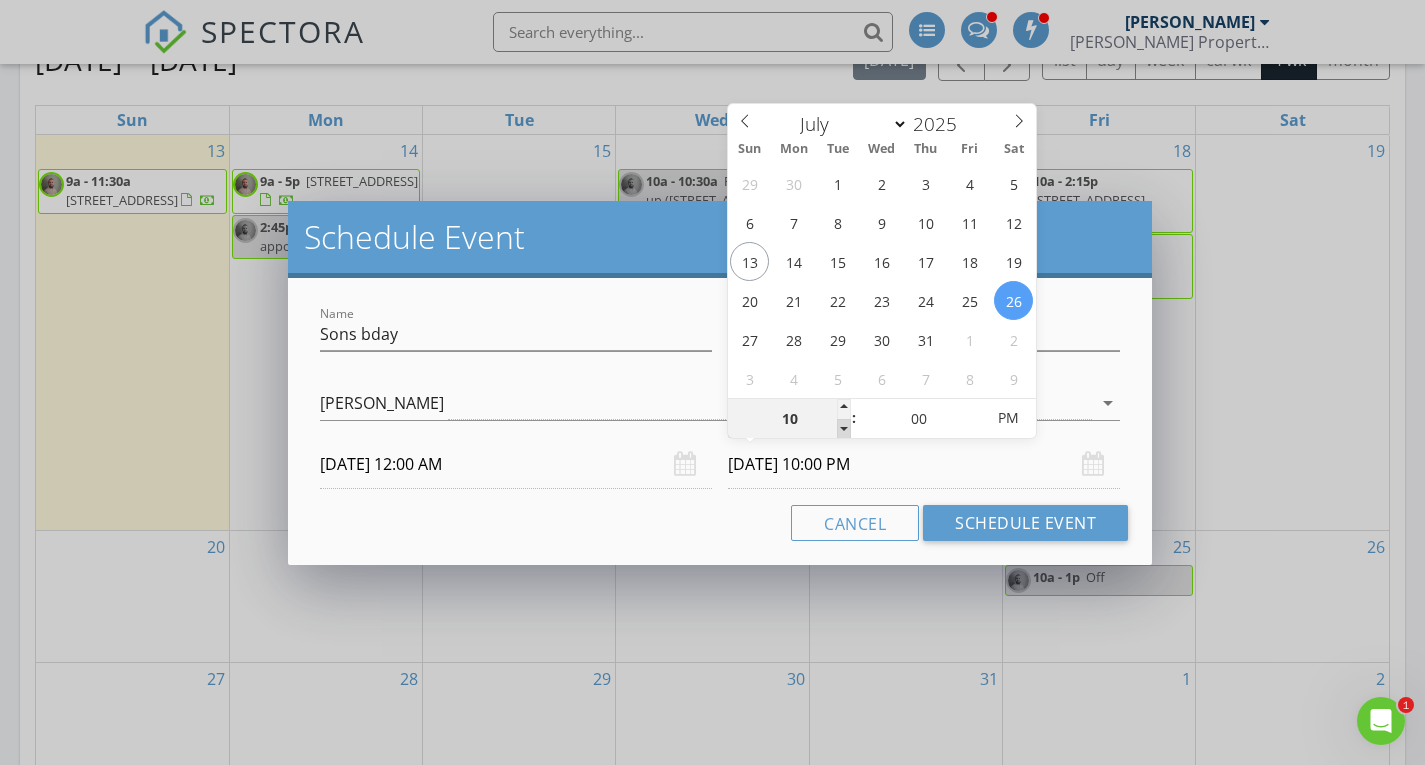 click at bounding box center [844, 429] 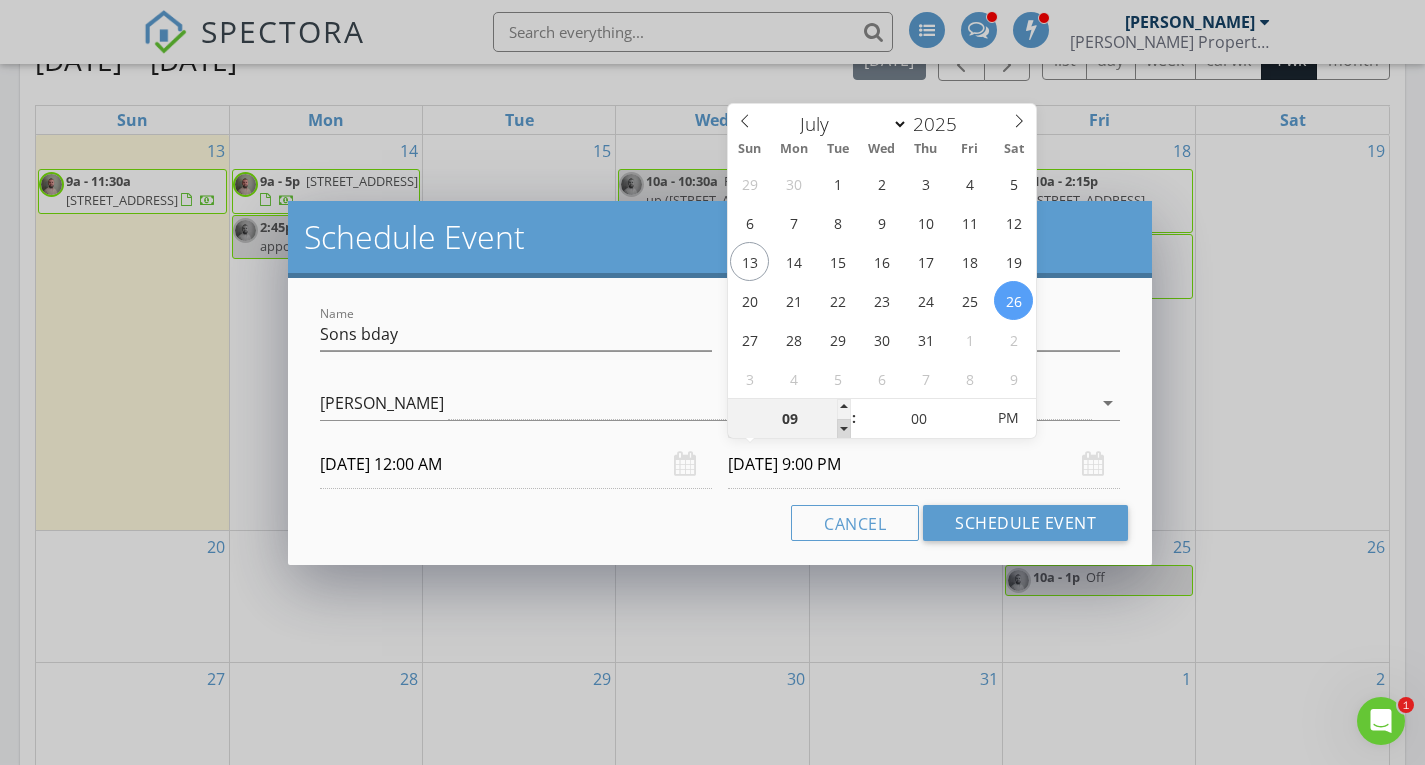 click at bounding box center [844, 429] 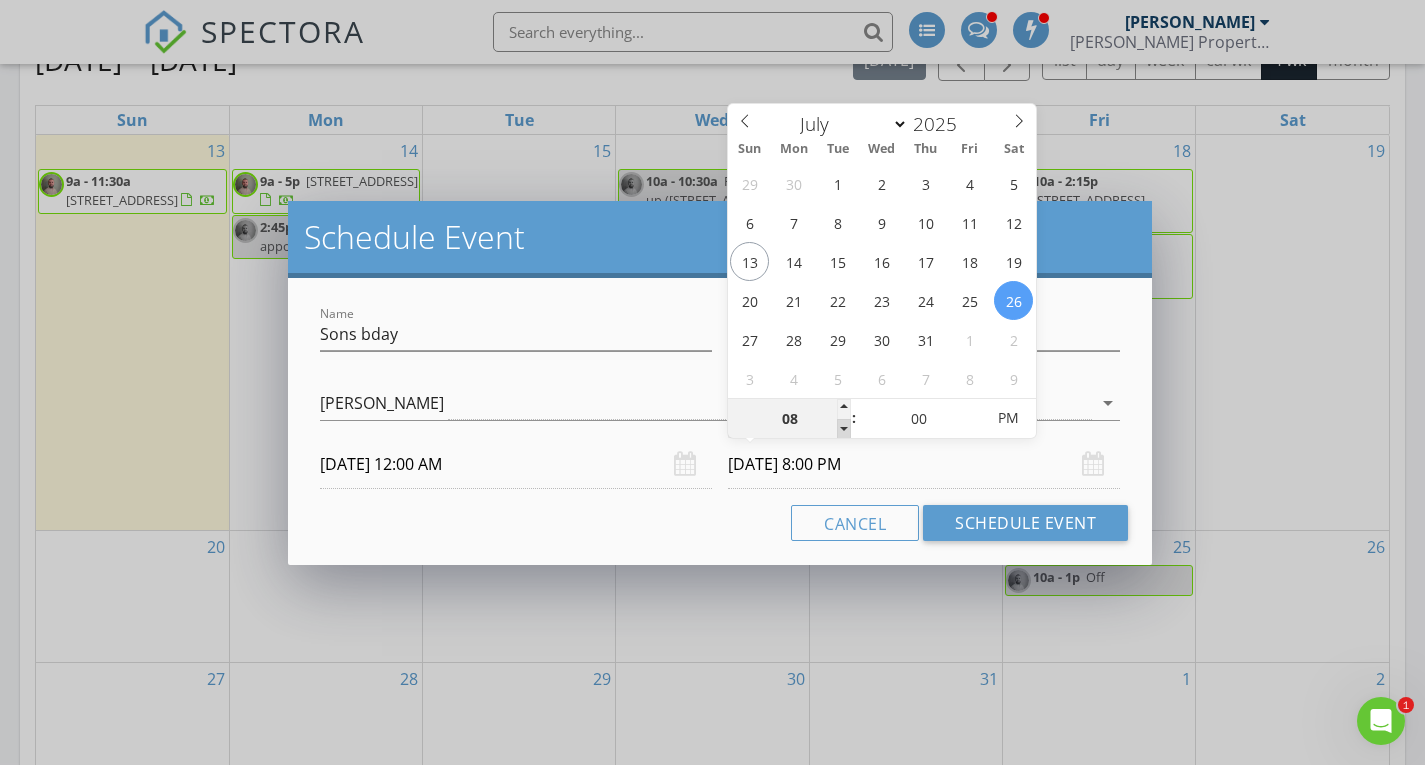 click at bounding box center (844, 429) 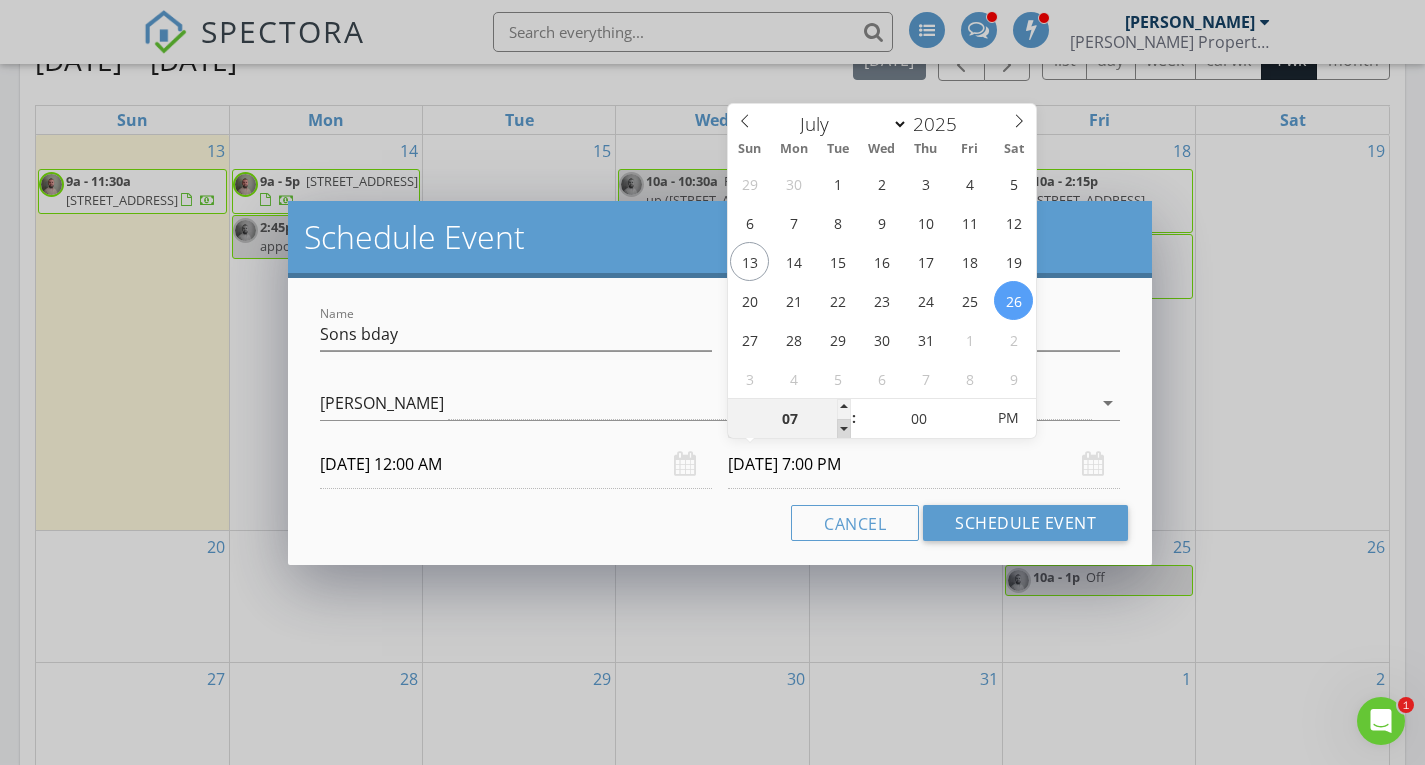 click at bounding box center (844, 429) 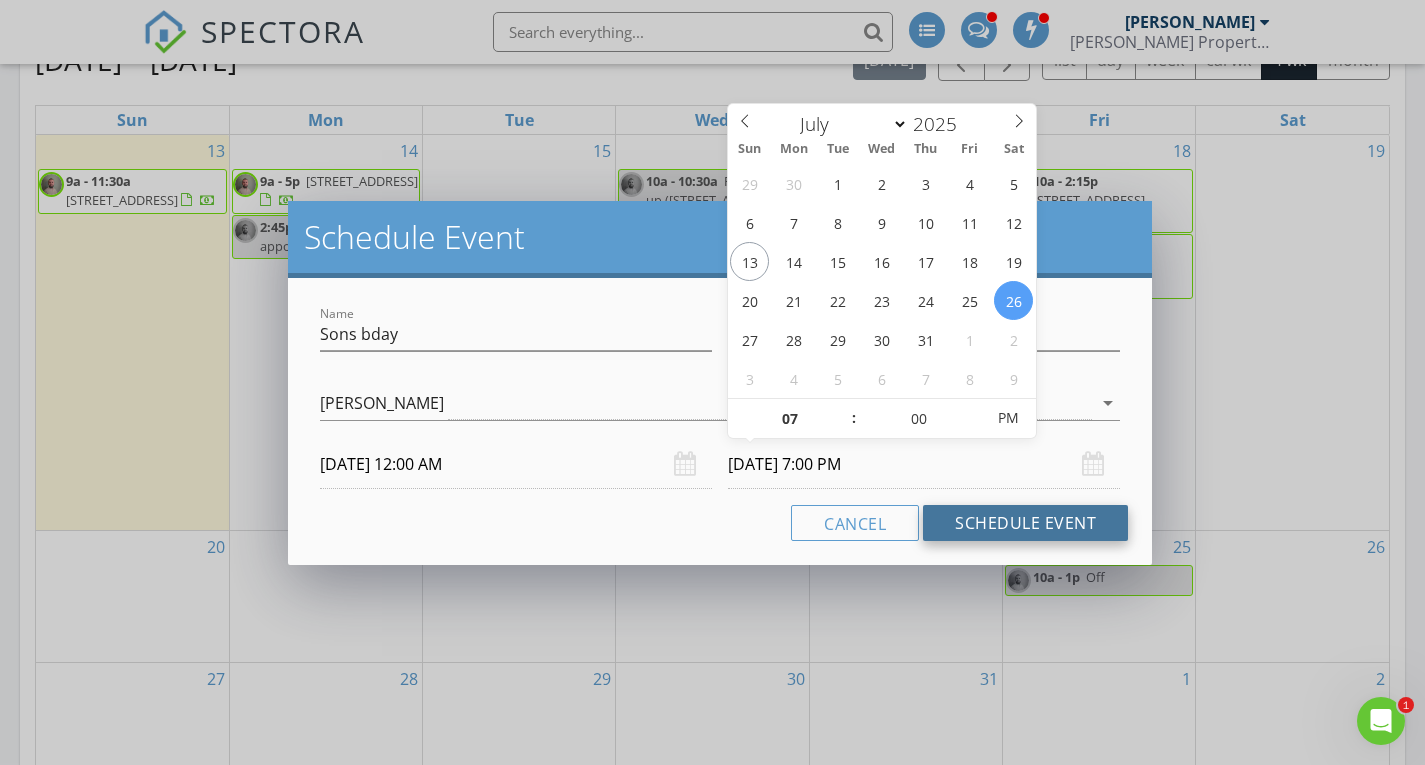 click on "Schedule Event" at bounding box center [1025, 523] 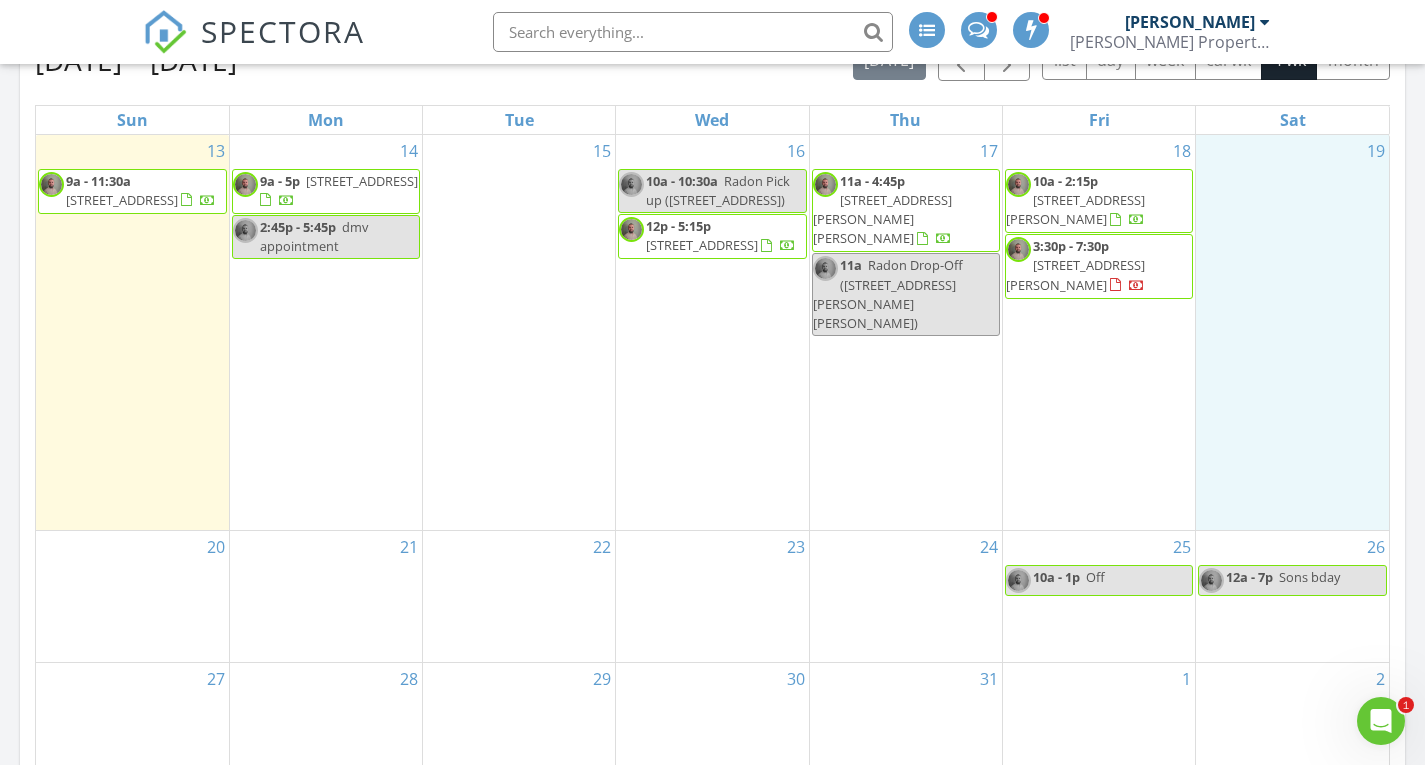 click on "19" at bounding box center (1292, 332) 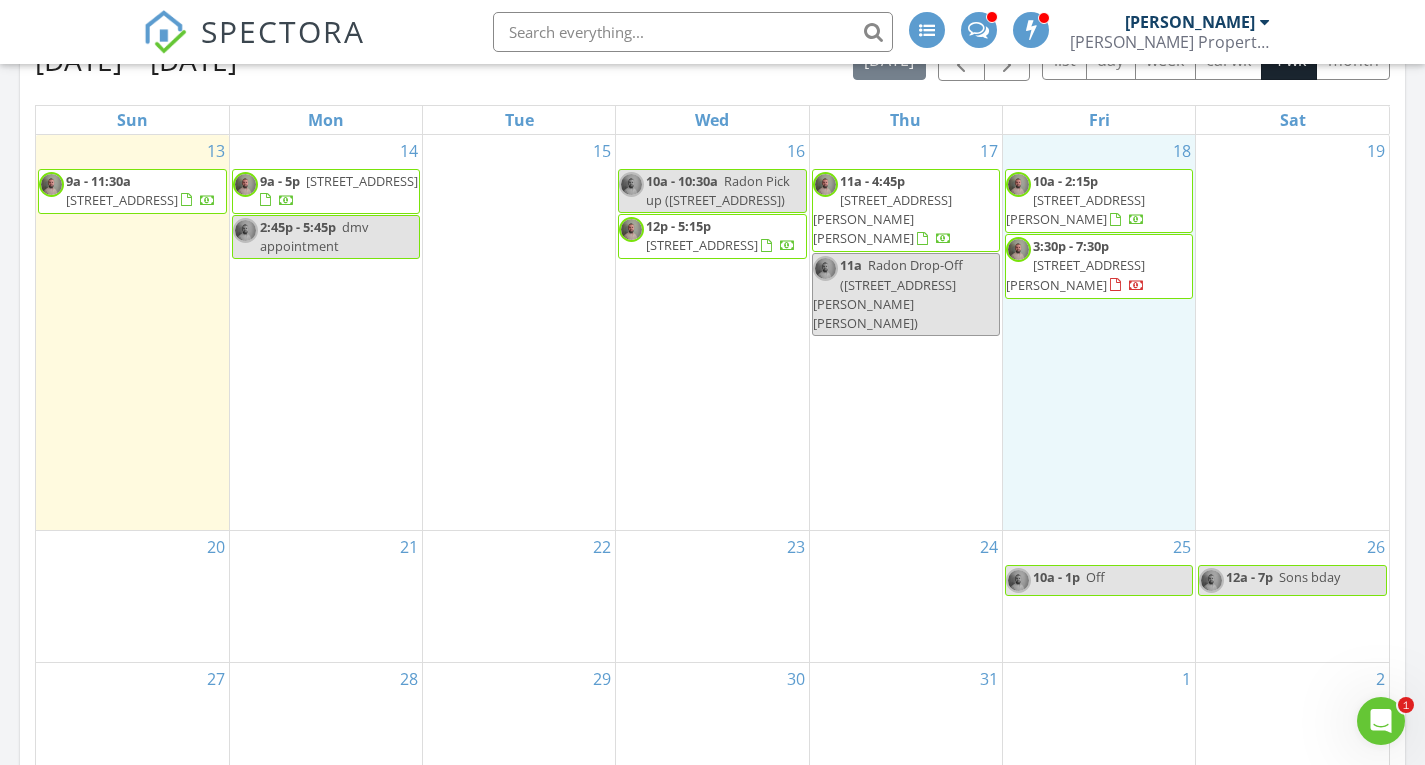 click on "18
10a - 2:15p
10 Woodmill Dr, Clementon 08021
3:30p - 7:30p
184 Chatham St, Browns Mills 08015" at bounding box center [1099, 332] 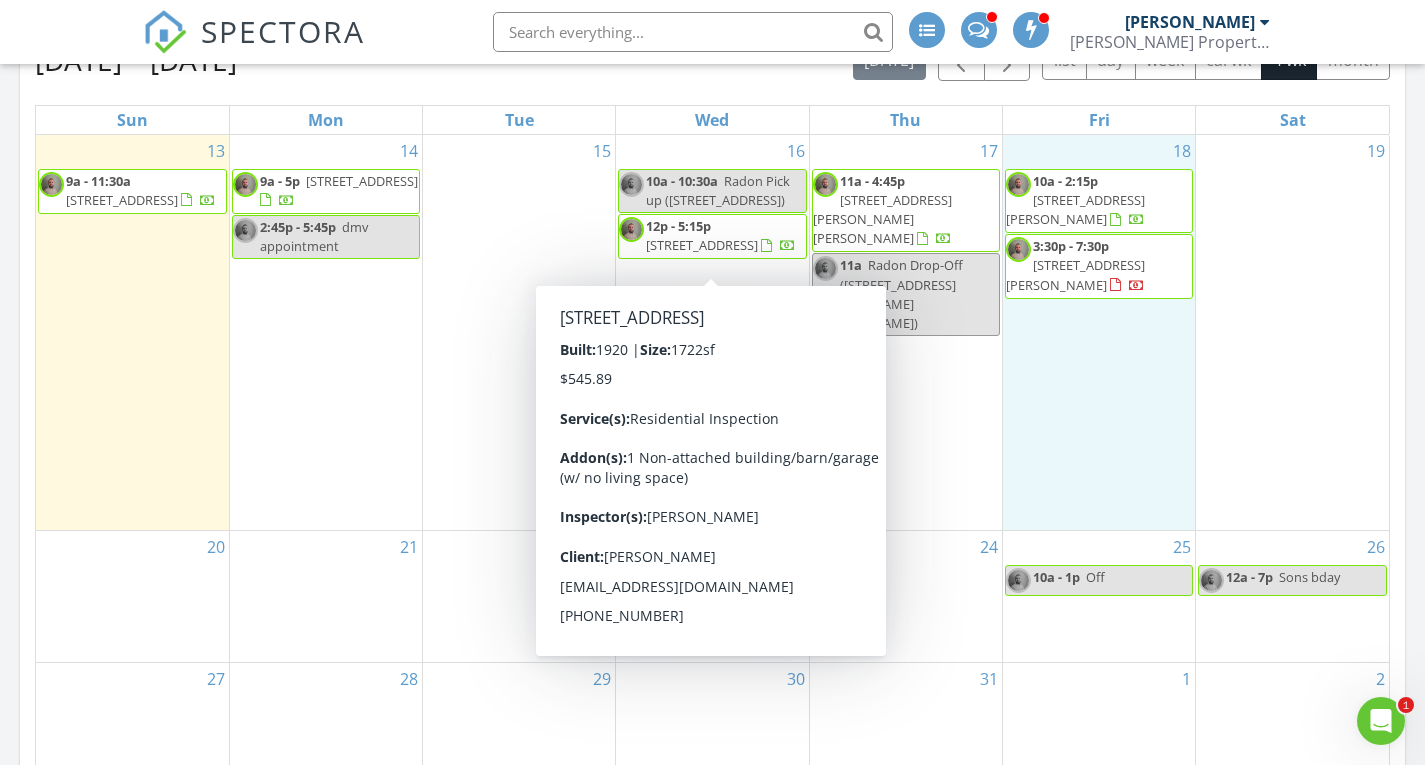 click on "12p - 5:15p" at bounding box center [678, 226] 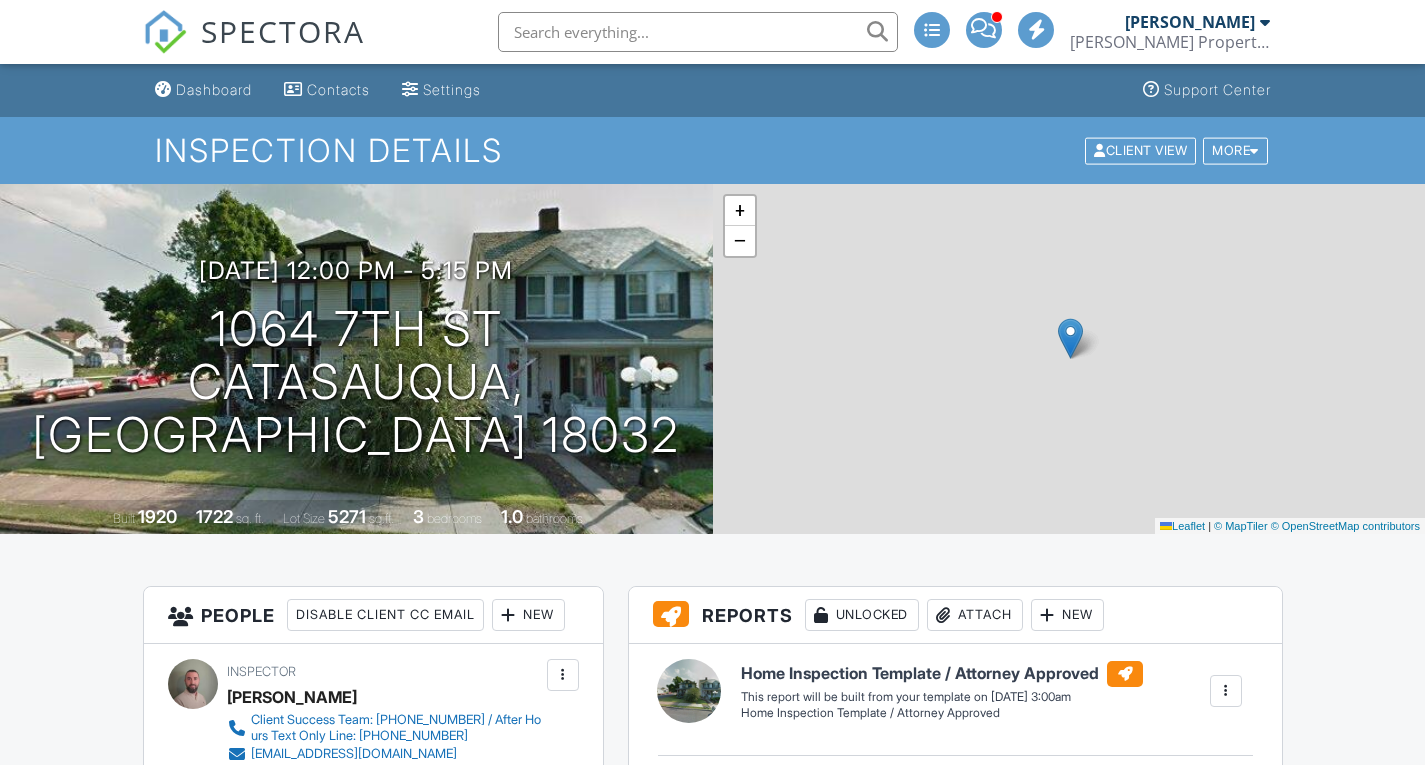 scroll, scrollTop: 261, scrollLeft: 0, axis: vertical 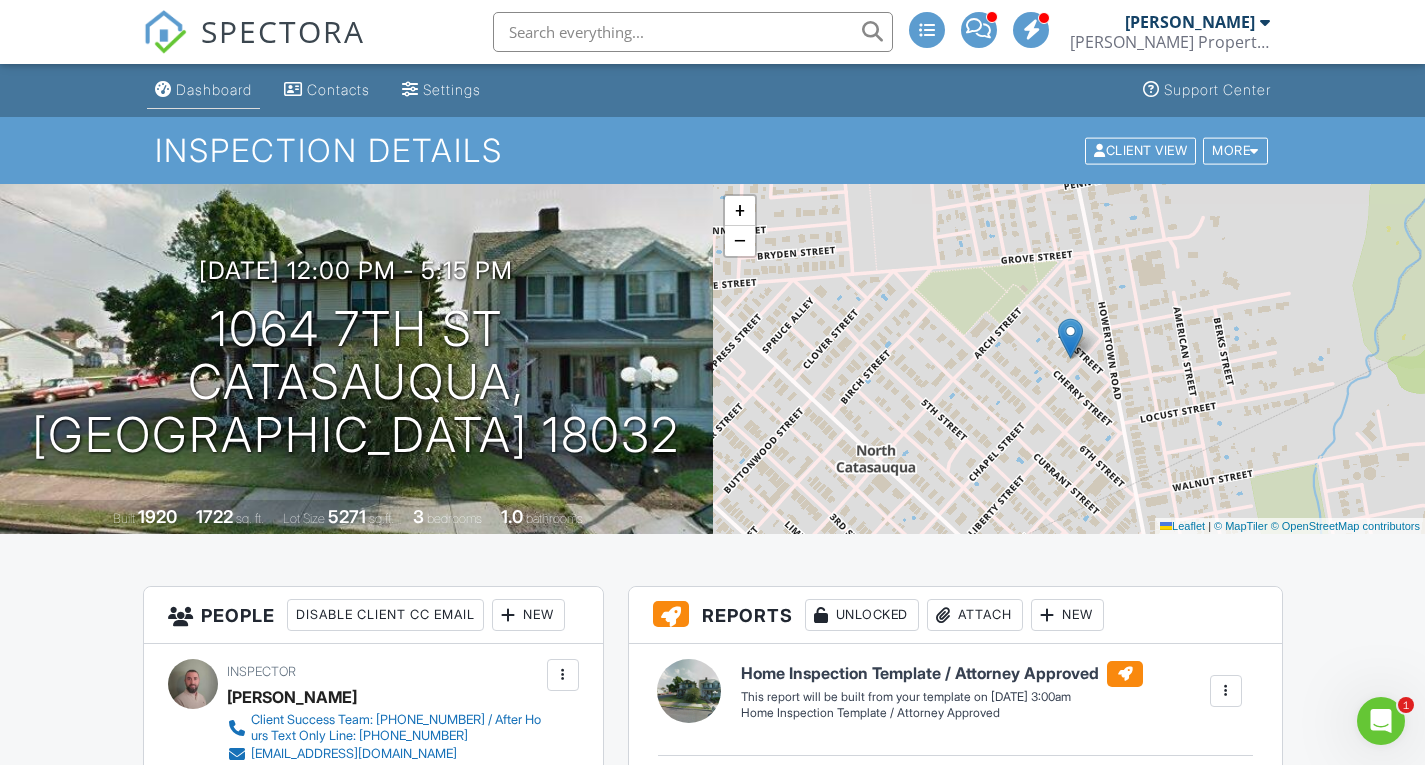 click on "Dashboard" at bounding box center (214, 89) 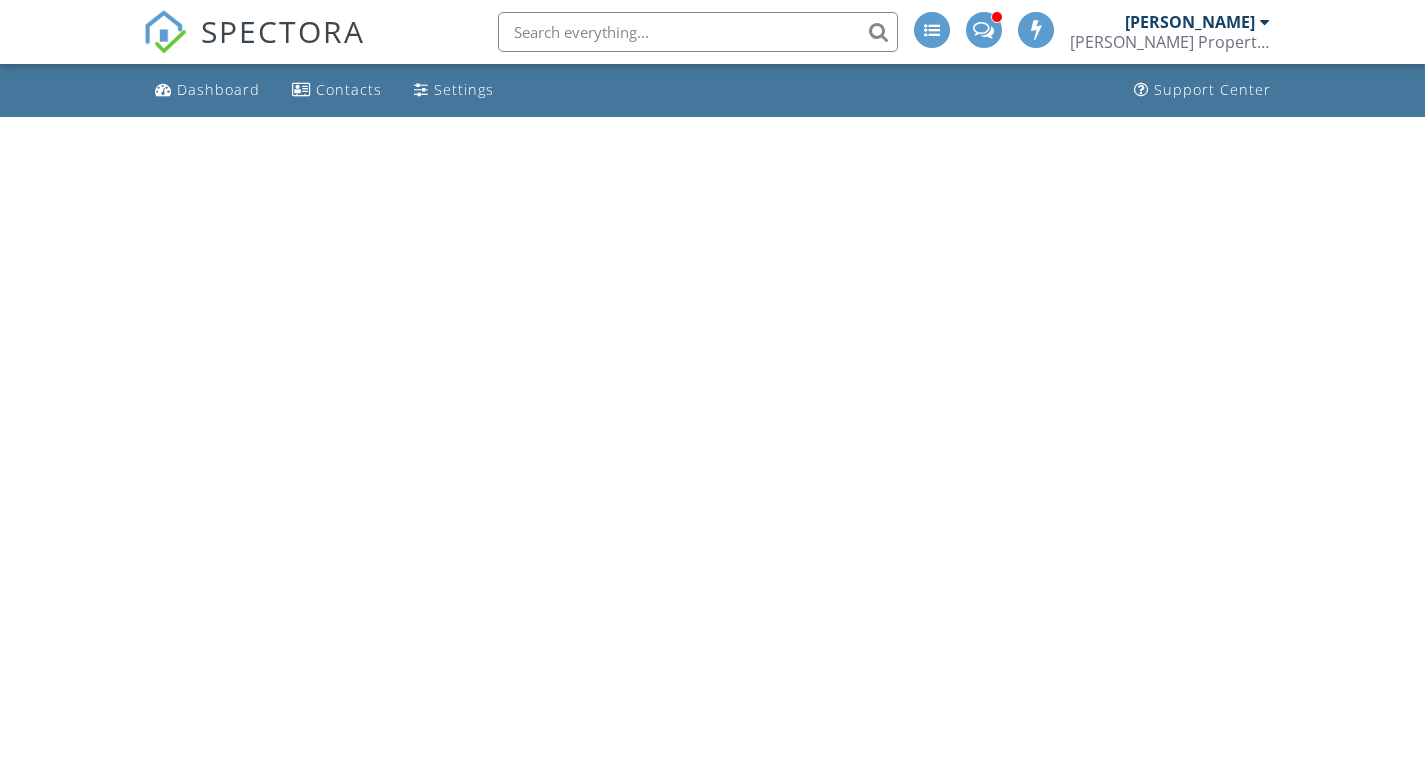 scroll, scrollTop: 0, scrollLeft: 0, axis: both 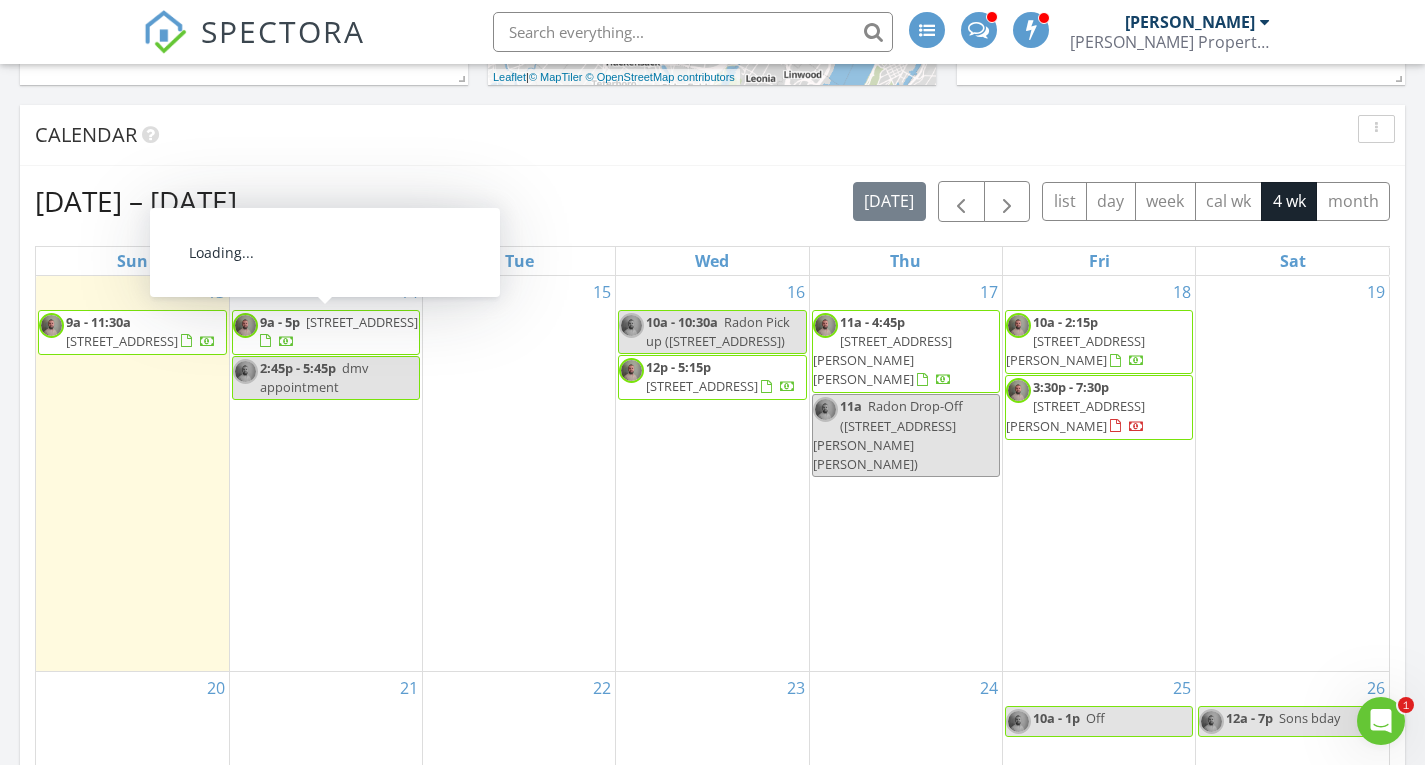click on "[STREET_ADDRESS]" at bounding box center [362, 322] 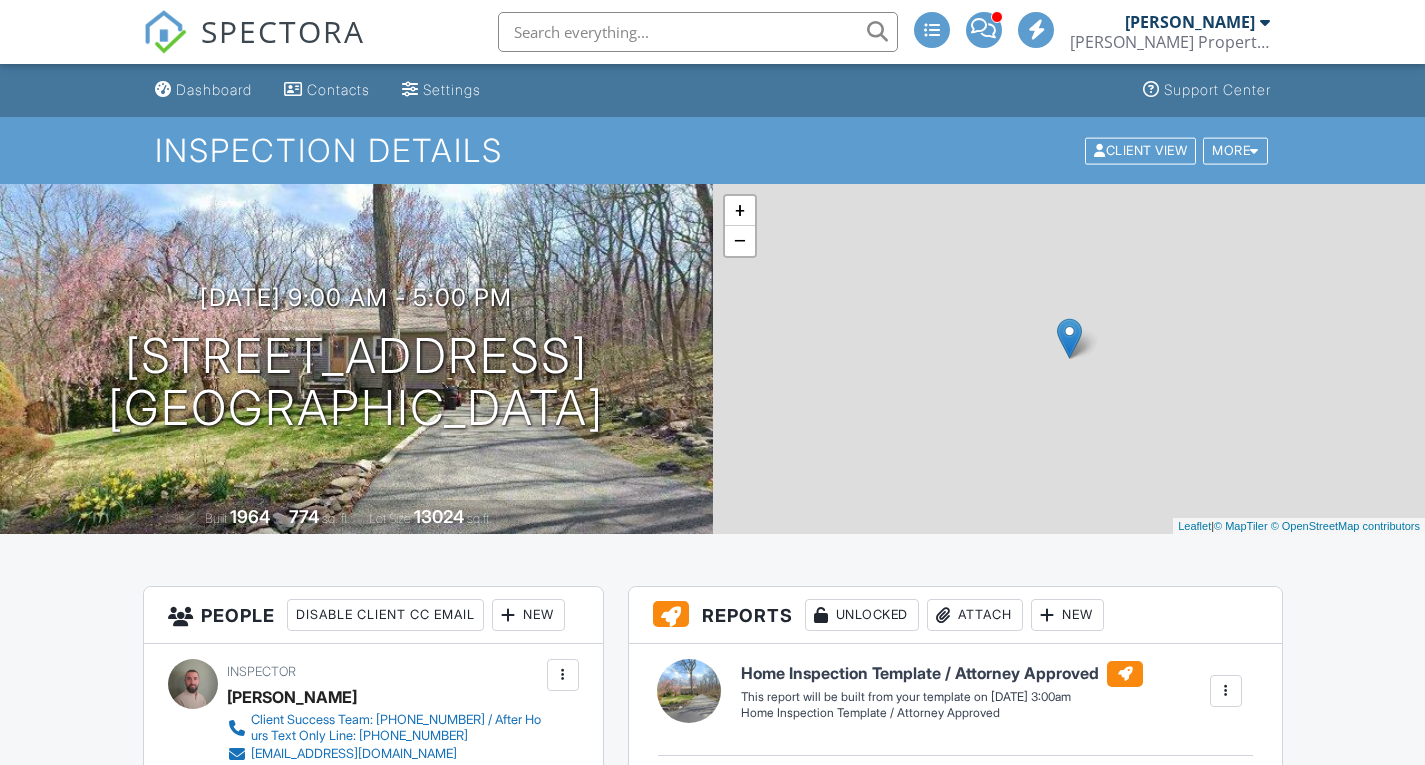 scroll, scrollTop: 369, scrollLeft: 0, axis: vertical 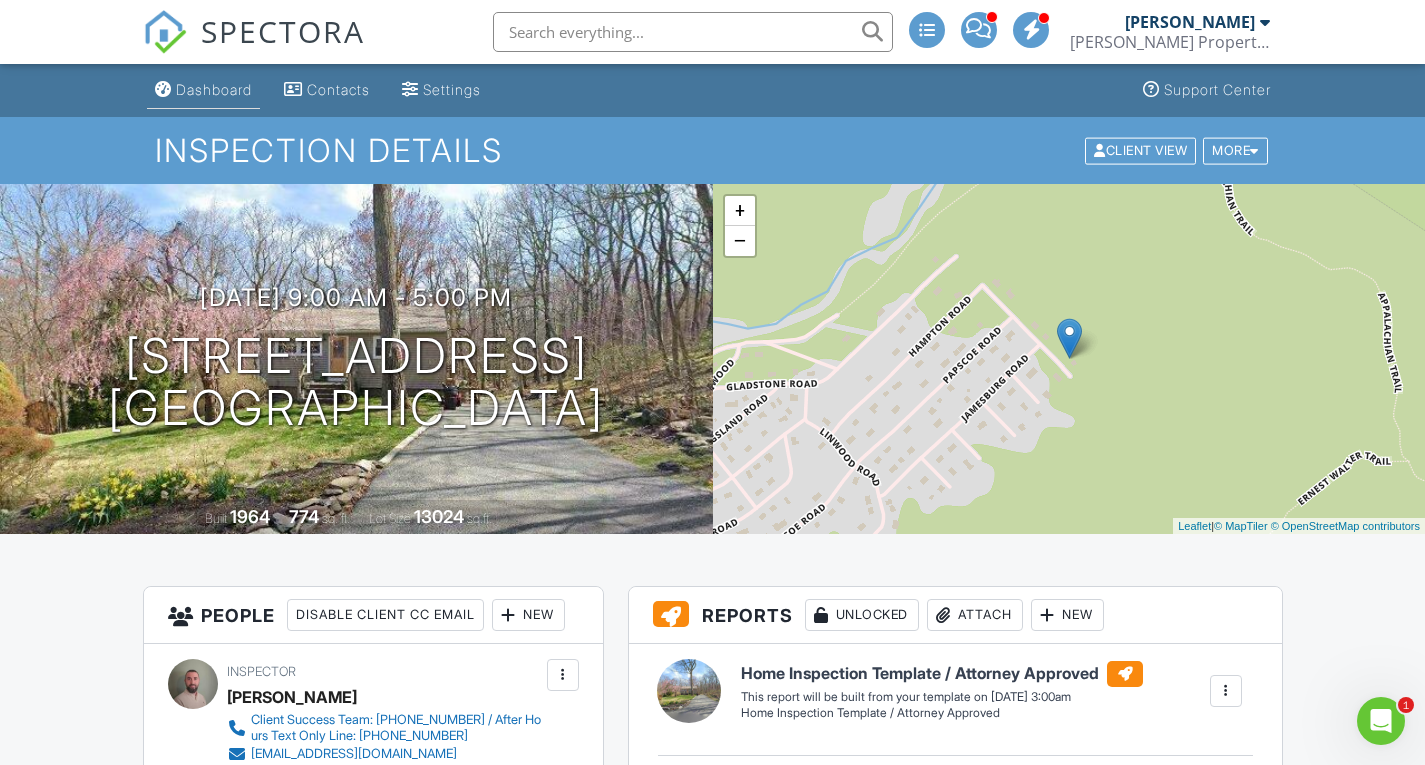 click on "Dashboard" at bounding box center (214, 89) 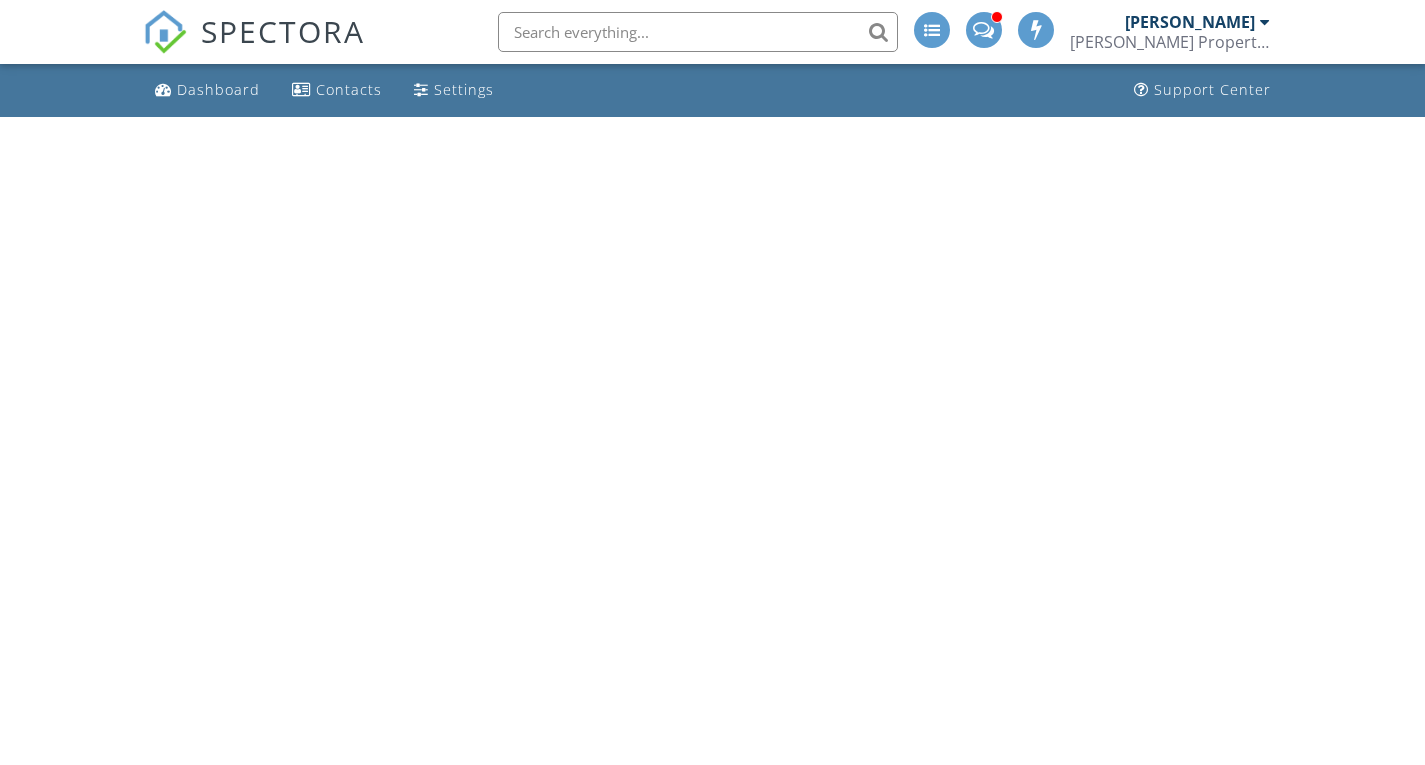scroll, scrollTop: 0, scrollLeft: 0, axis: both 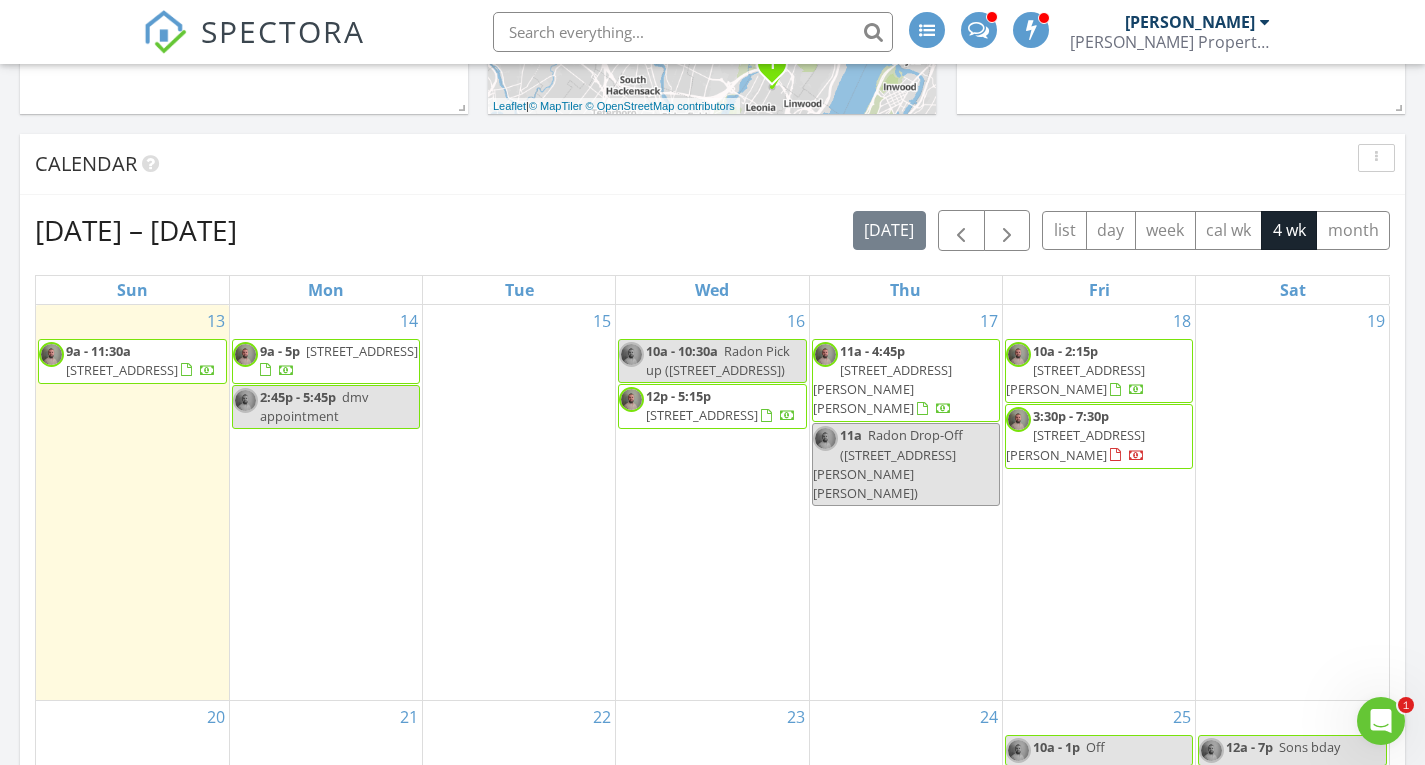 click on "155 Warren St, Beverly 08010" at bounding box center [882, 389] 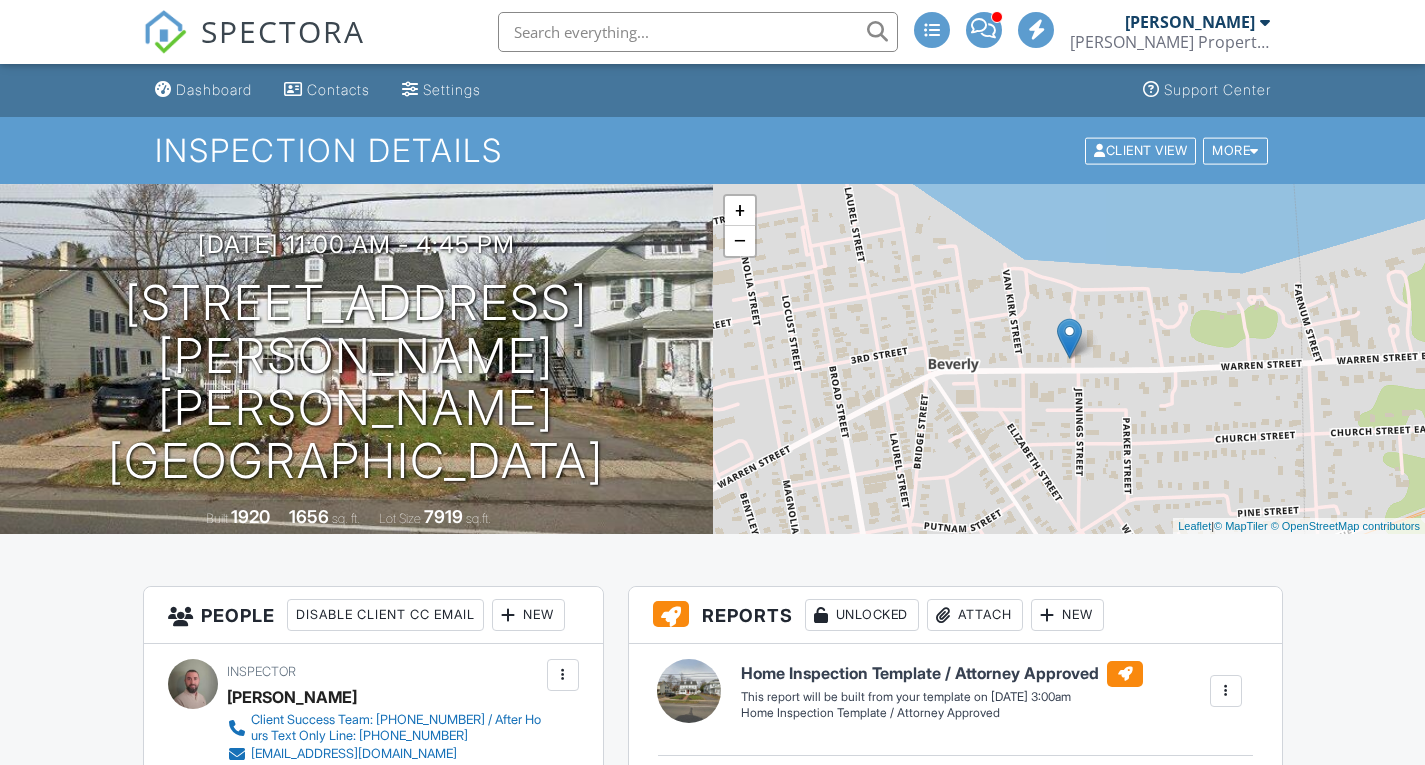 scroll, scrollTop: 564, scrollLeft: 0, axis: vertical 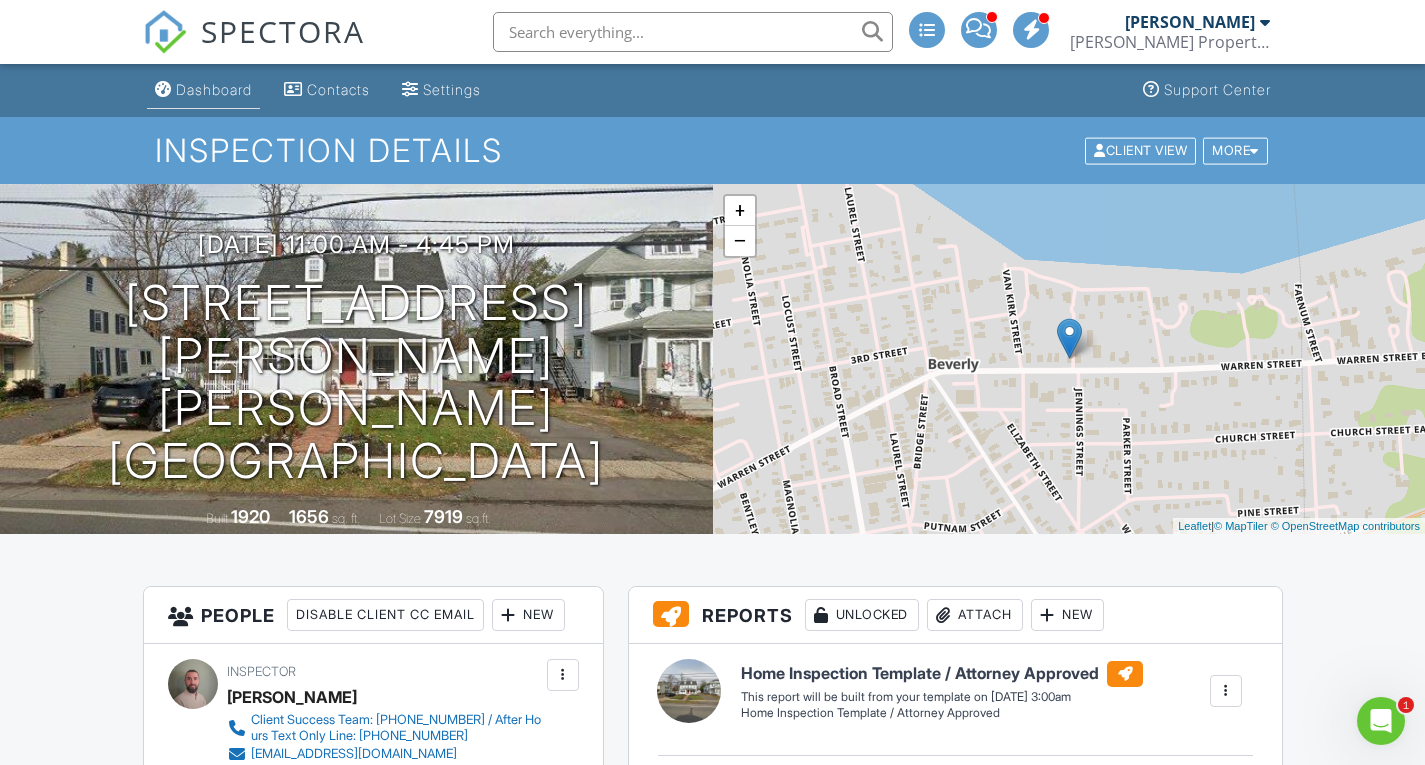 click on "Dashboard" at bounding box center [203, 90] 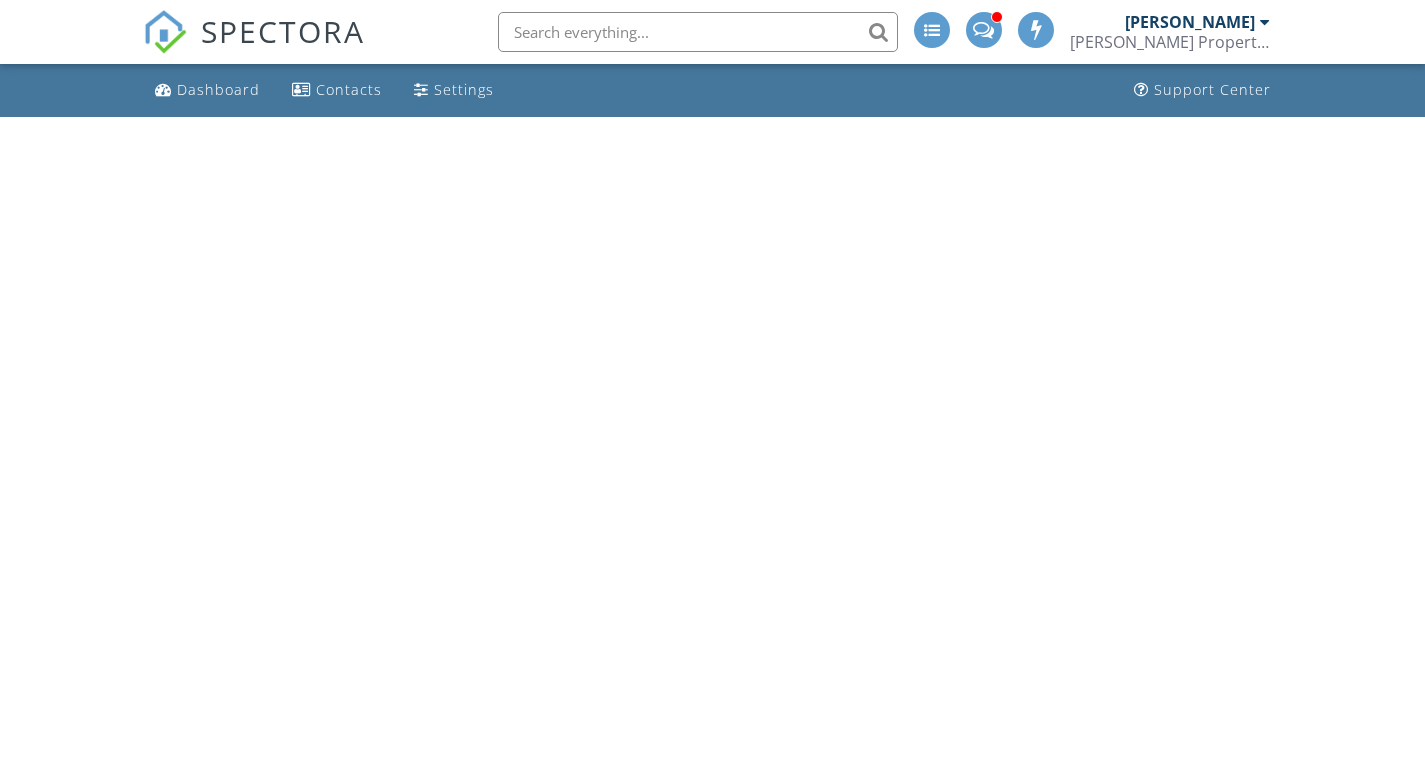scroll, scrollTop: 0, scrollLeft: 0, axis: both 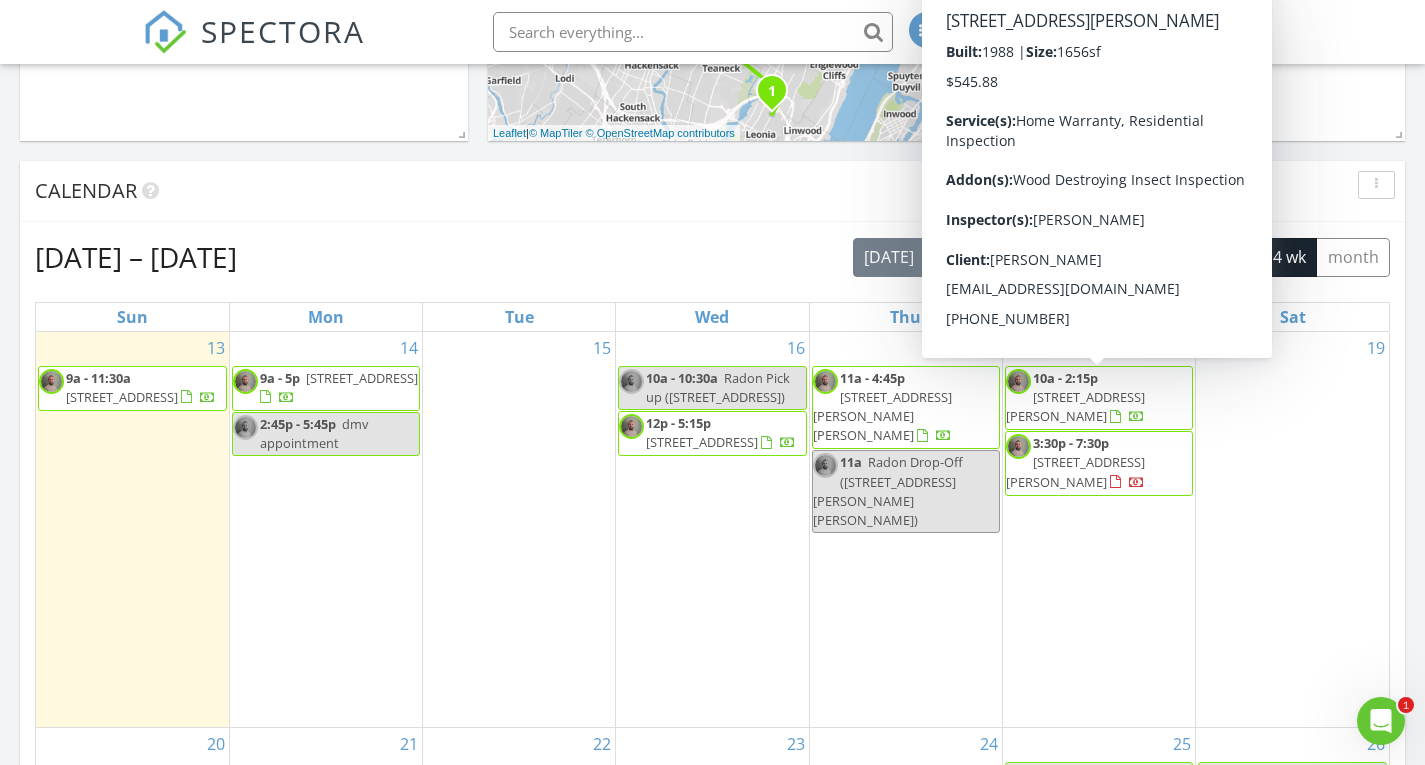 click on "[STREET_ADDRESS][PERSON_NAME]" at bounding box center [1075, 406] 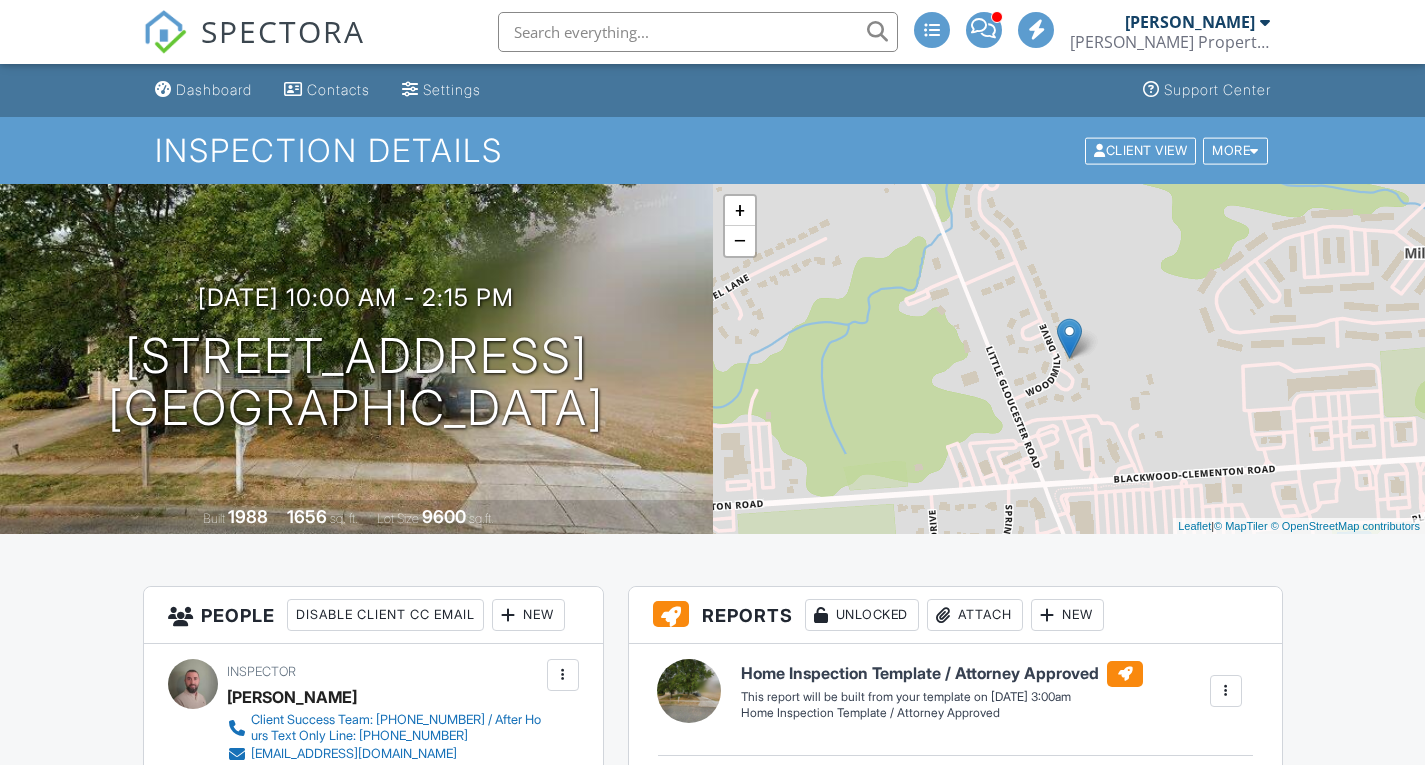 scroll, scrollTop: 489, scrollLeft: 0, axis: vertical 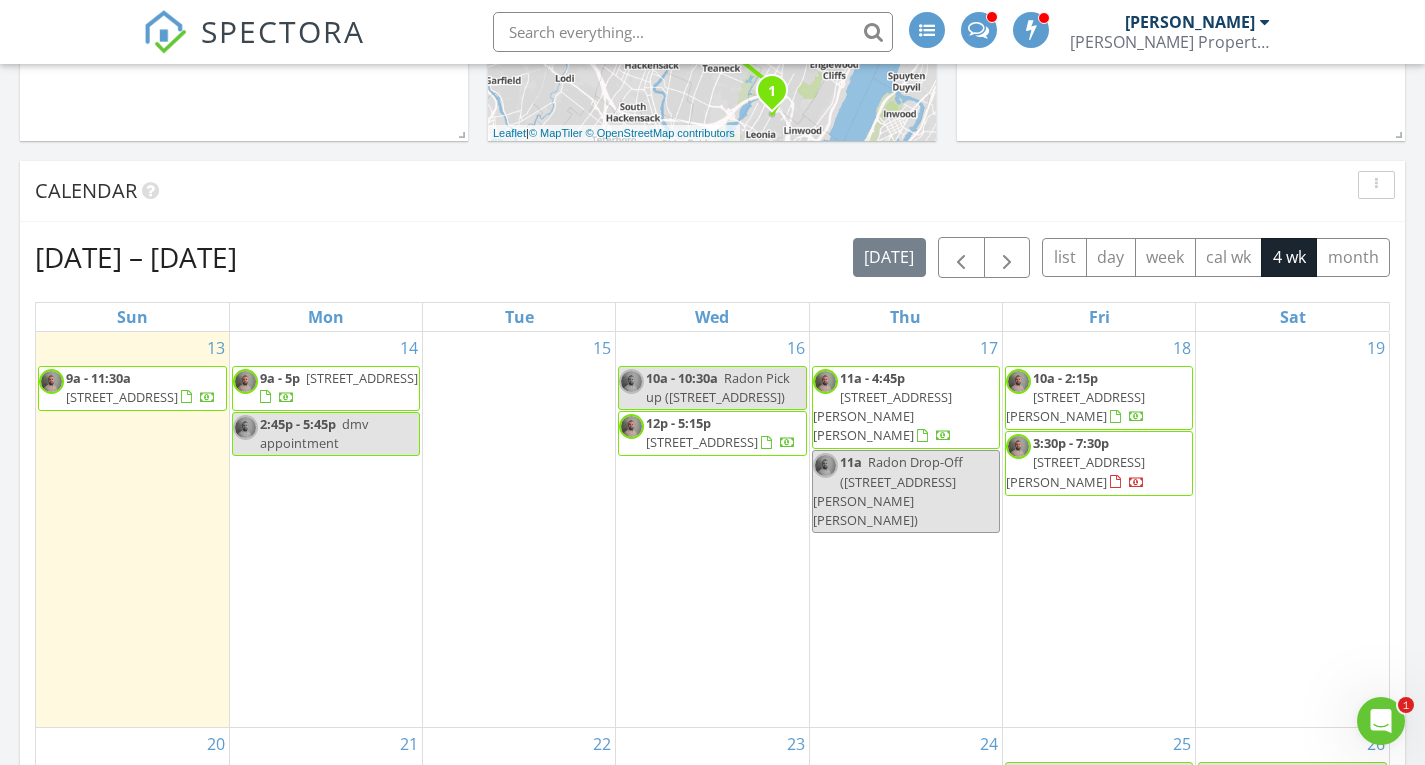 drag, startPoint x: 1110, startPoint y: 469, endPoint x: 1082, endPoint y: 450, distance: 33.83785 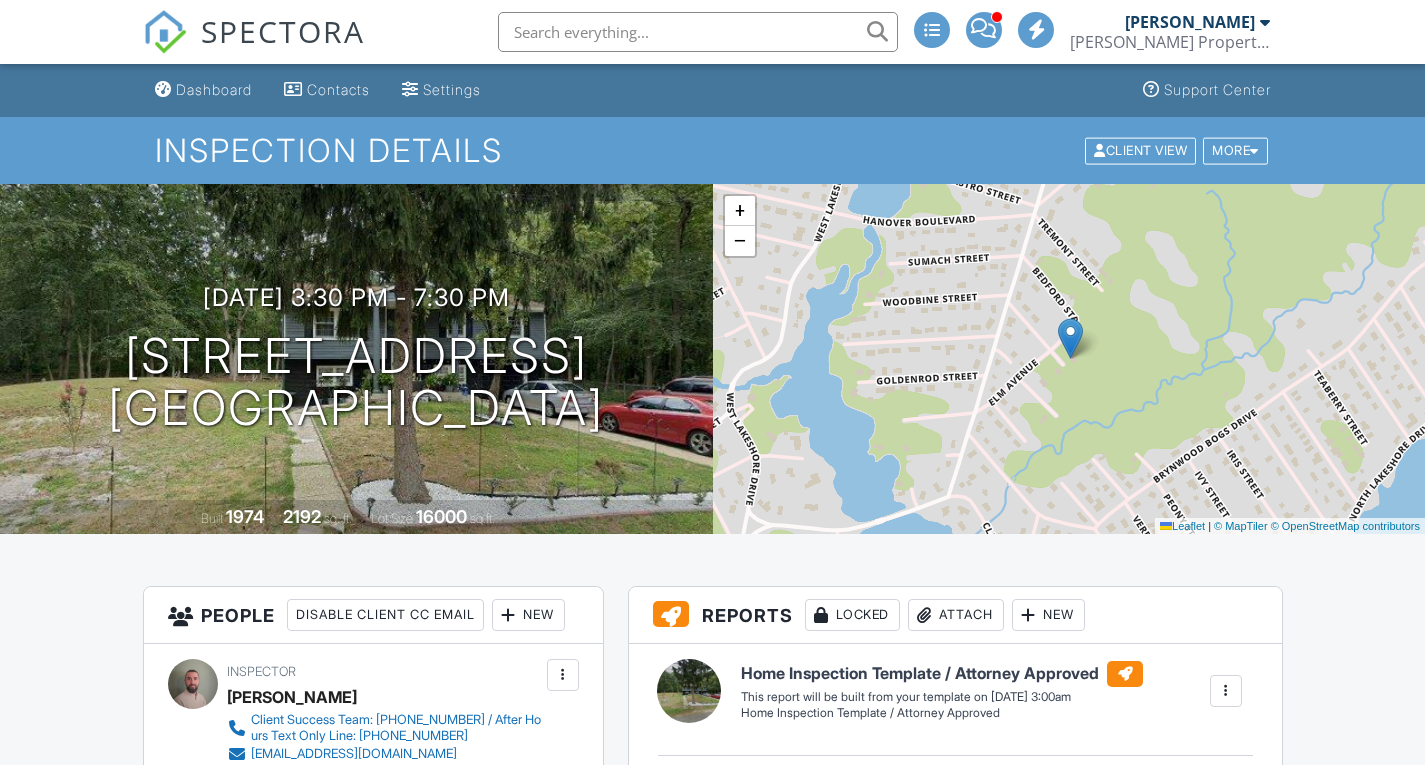 scroll, scrollTop: 244, scrollLeft: 0, axis: vertical 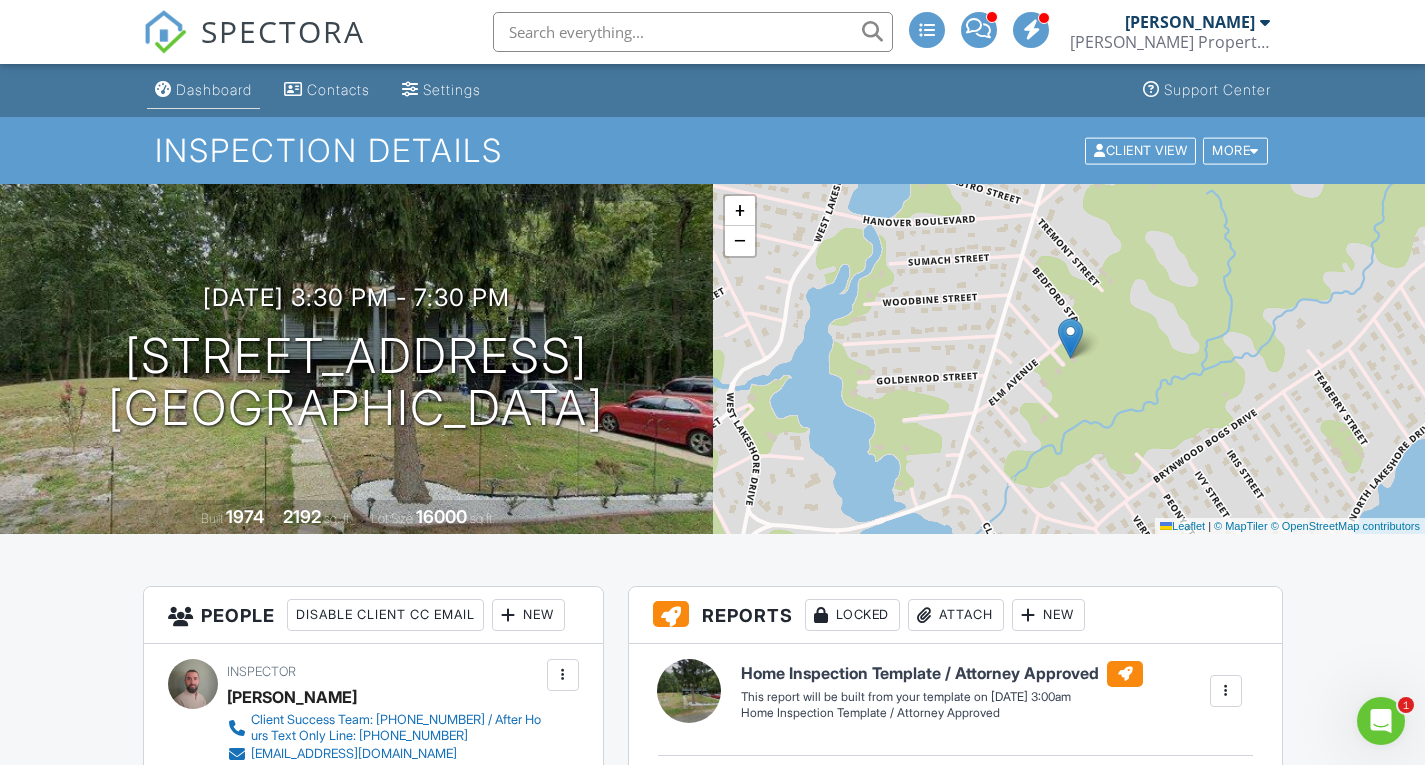 click on "Dashboard" at bounding box center (203, 90) 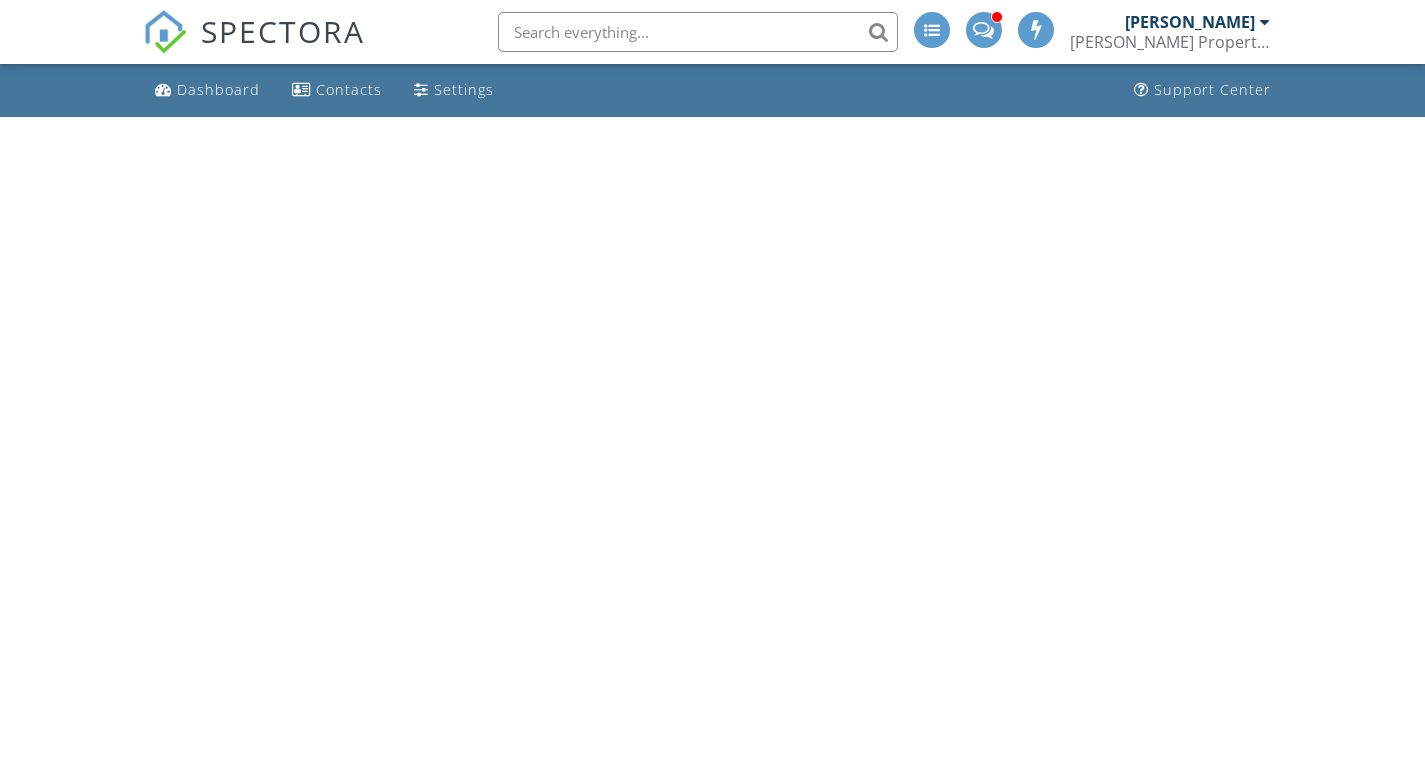 scroll, scrollTop: 0, scrollLeft: 0, axis: both 